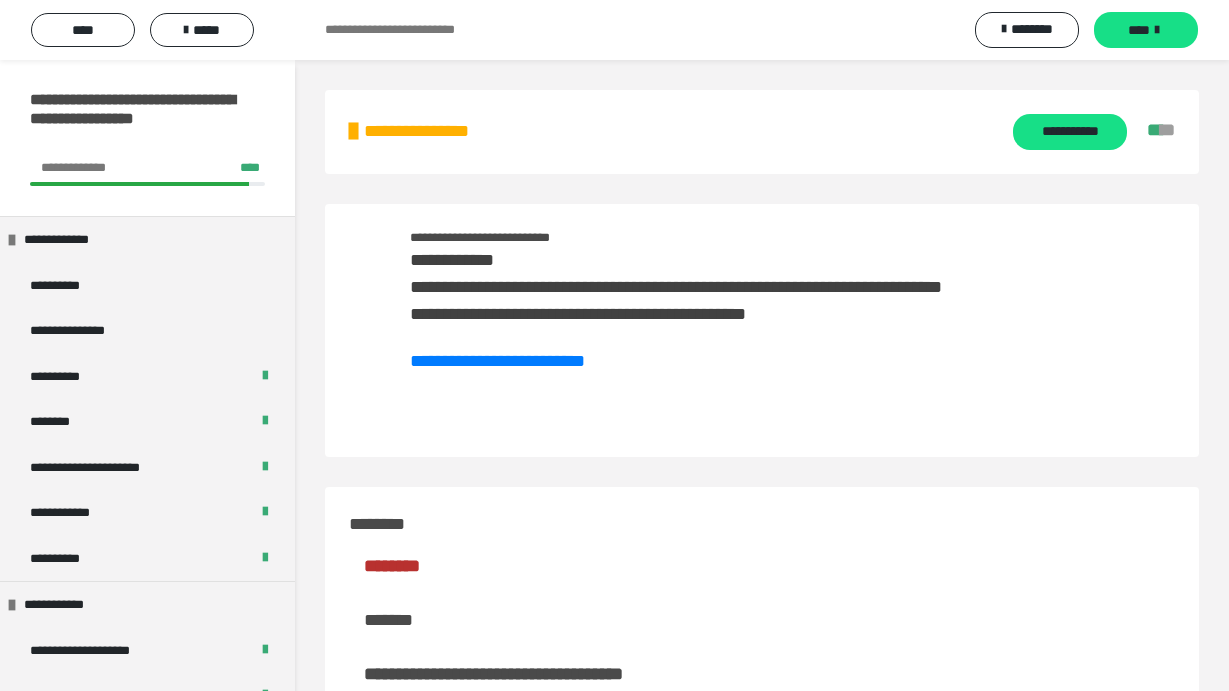 scroll, scrollTop: 3821, scrollLeft: 0, axis: vertical 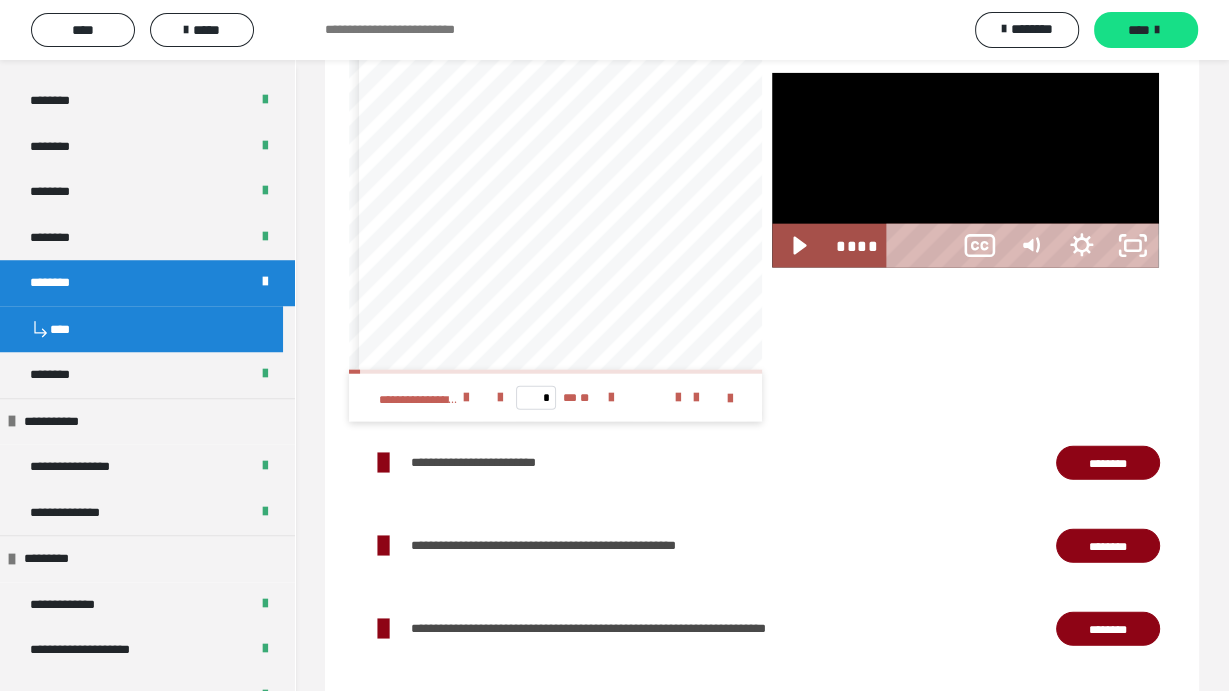 click at bounding box center [965, 170] 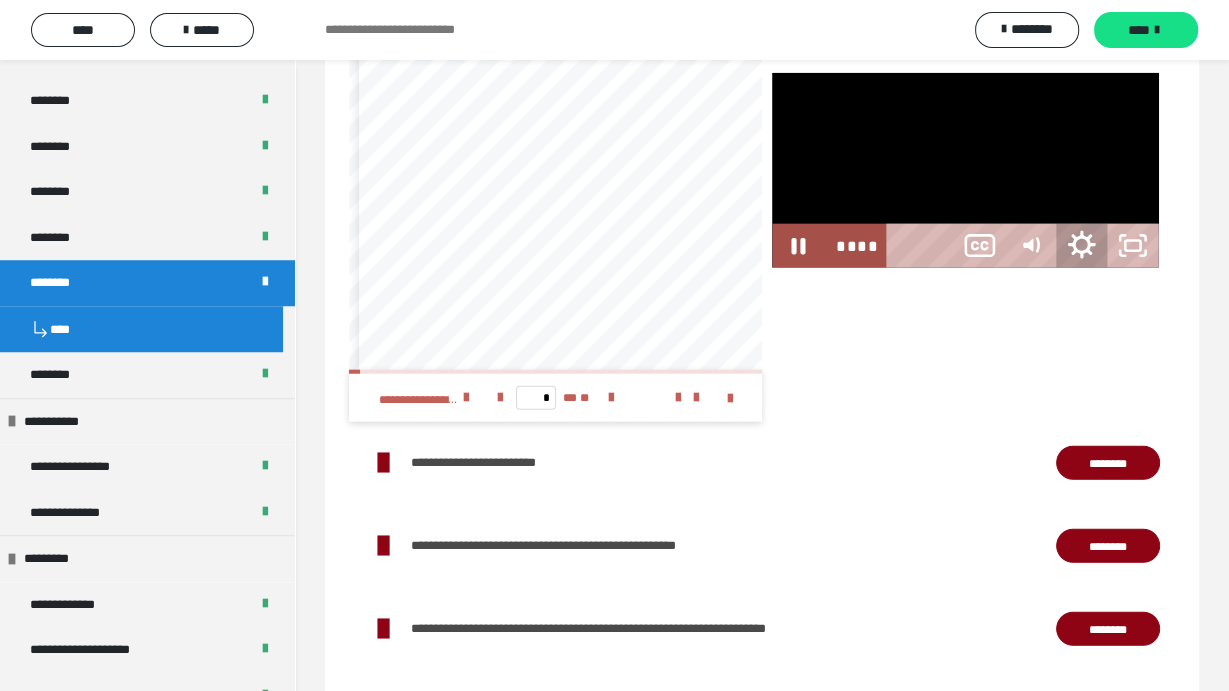 click 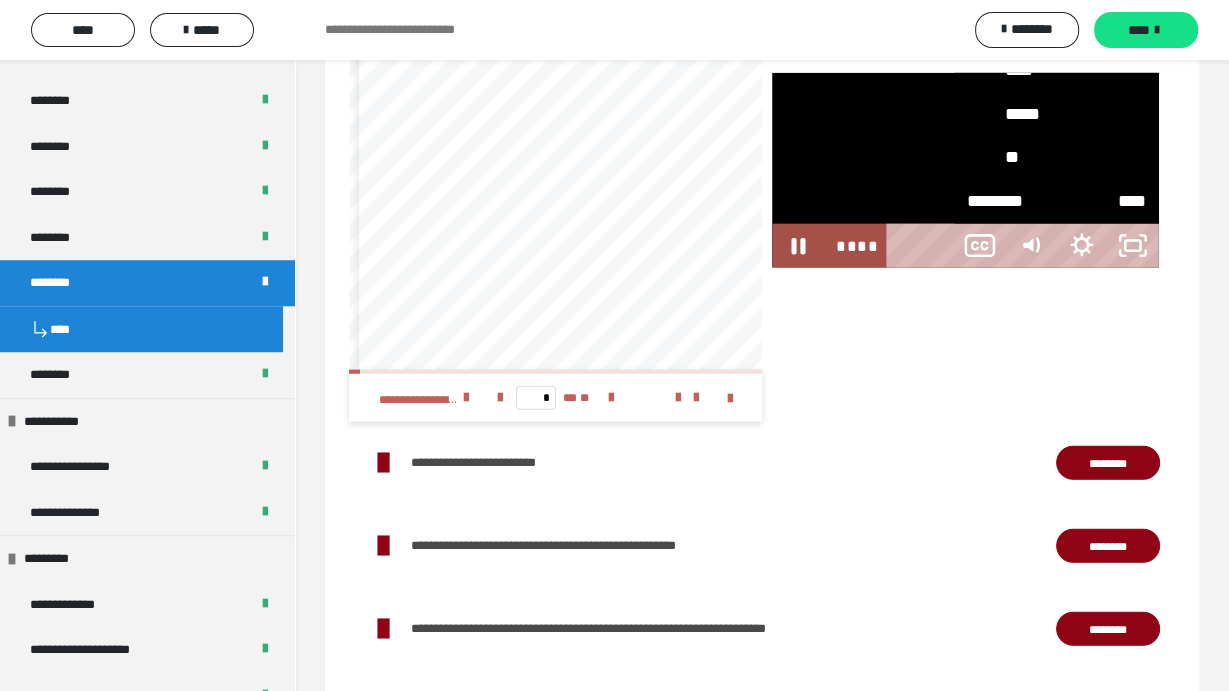 click on "*****" at bounding box center [1056, 28] 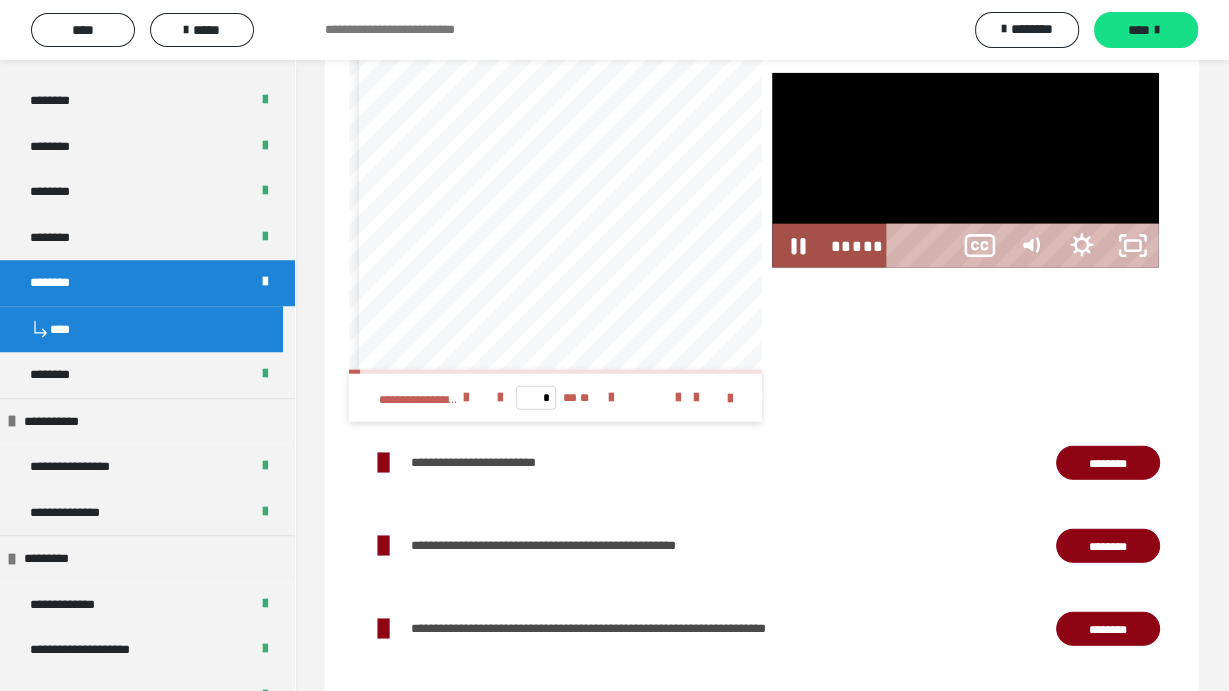click at bounding box center [965, 170] 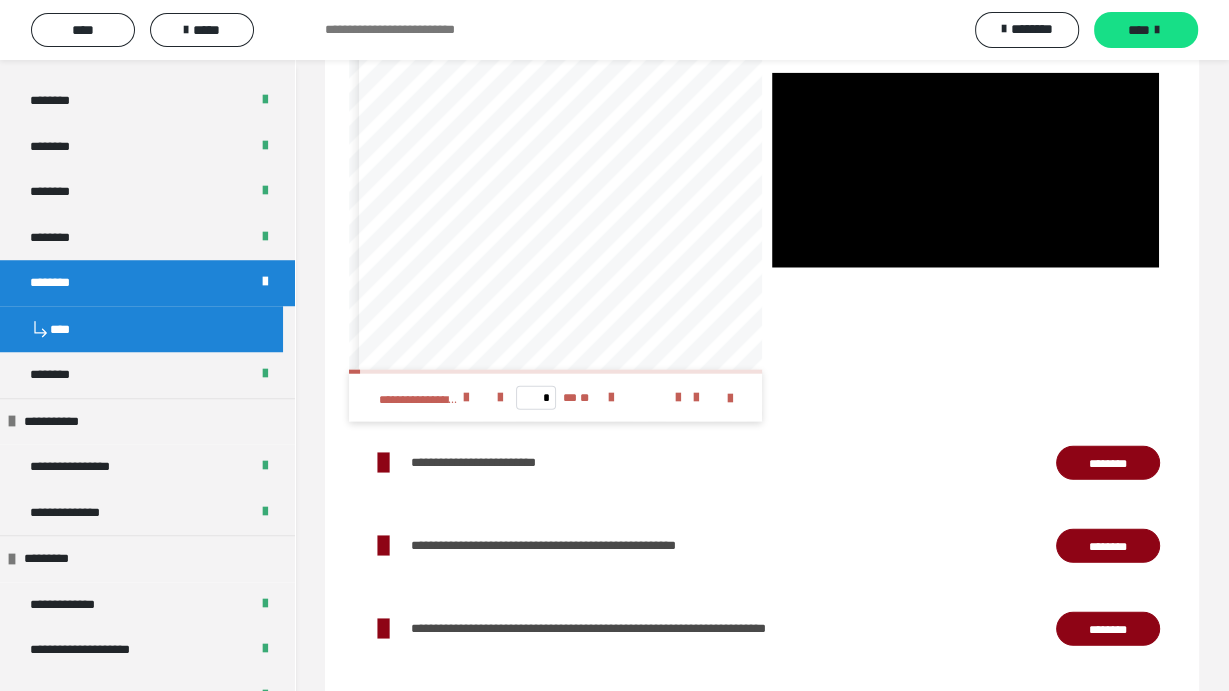 click at bounding box center (965, 170) 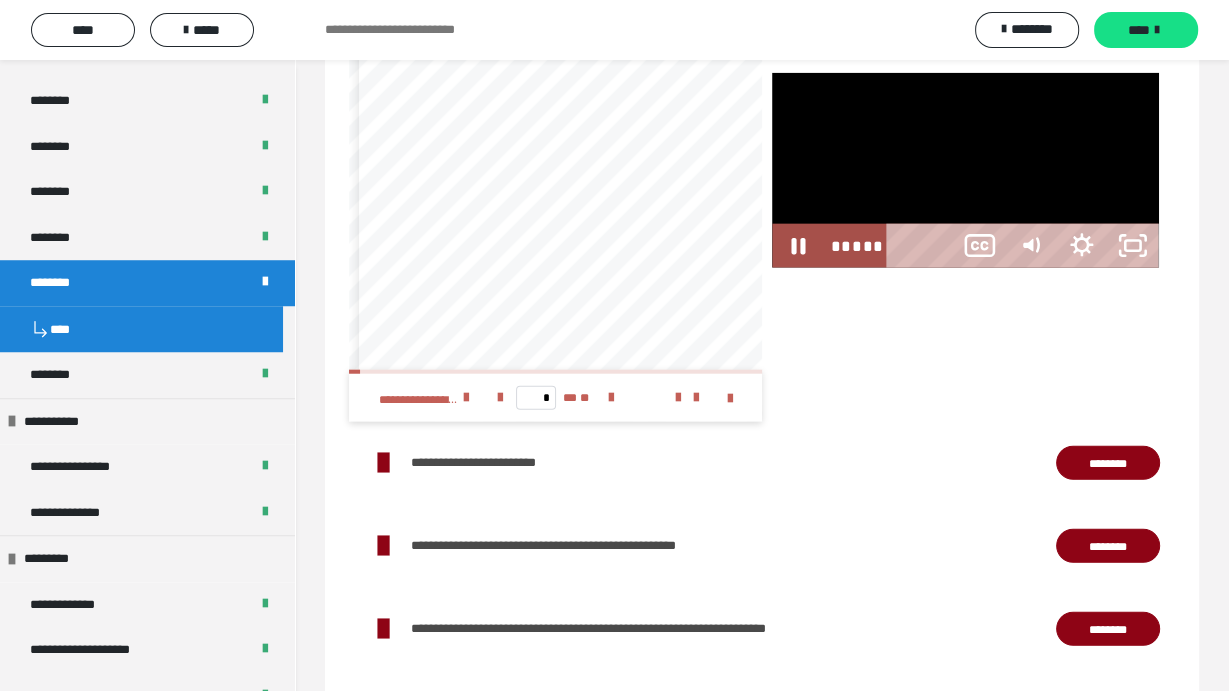 click at bounding box center (965, 170) 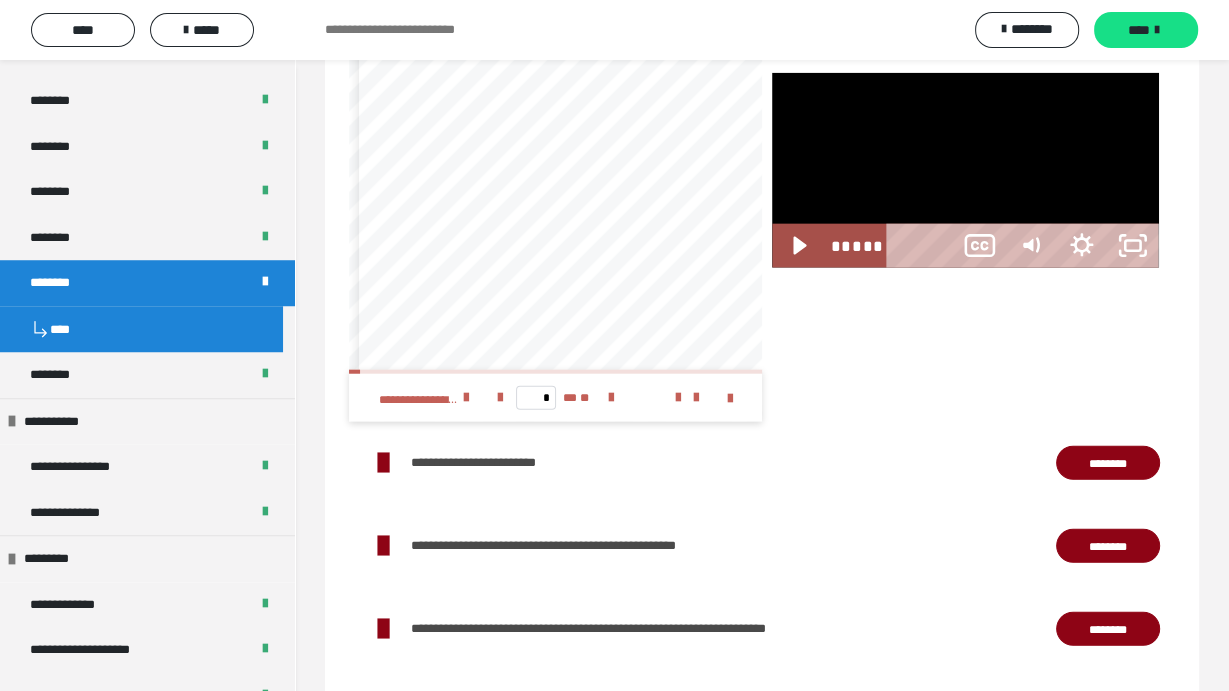 click at bounding box center (965, 170) 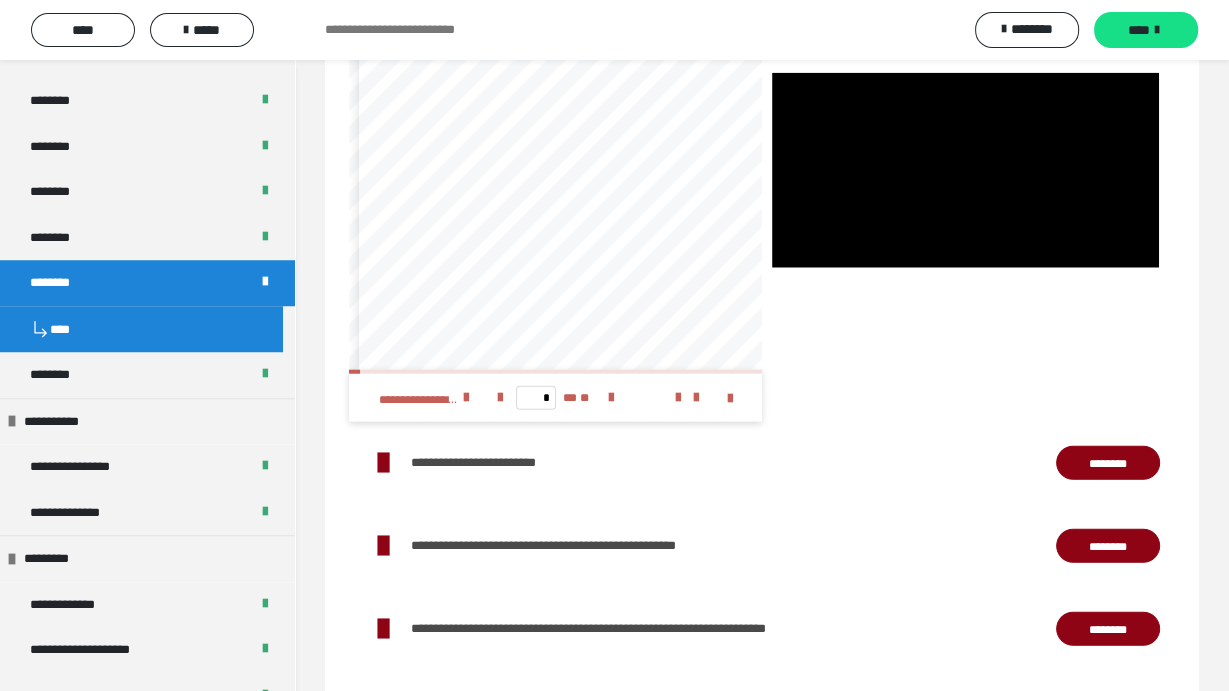 click at bounding box center [965, 170] 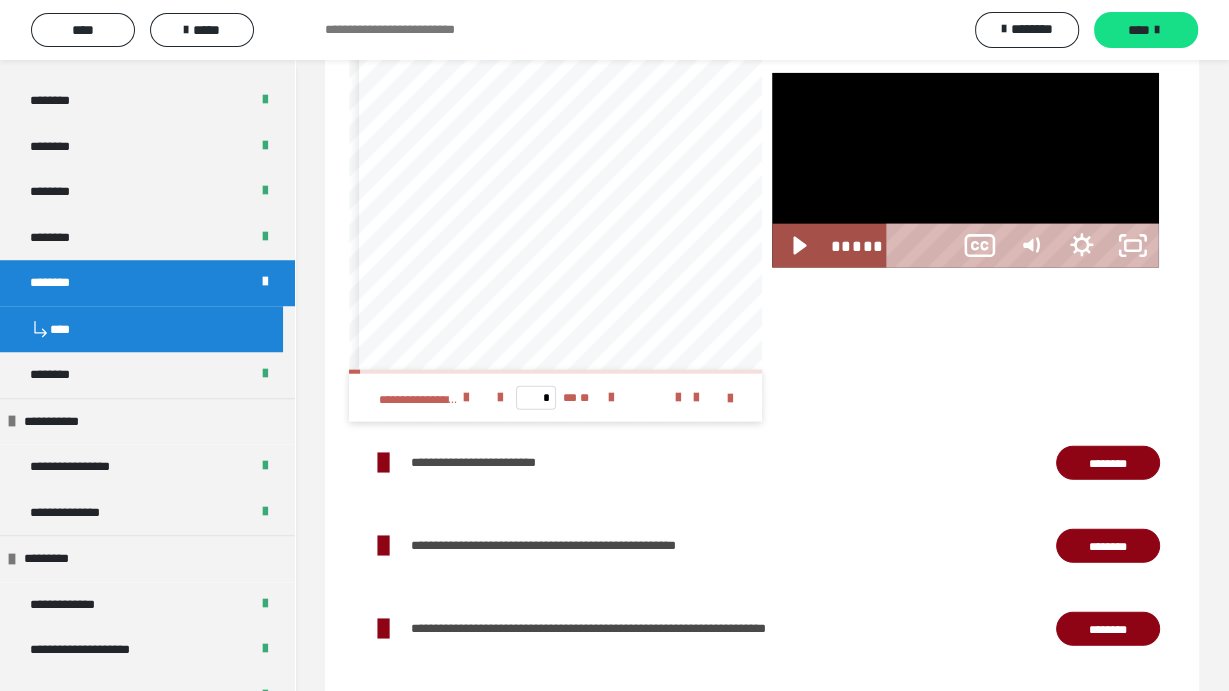click at bounding box center [965, 170] 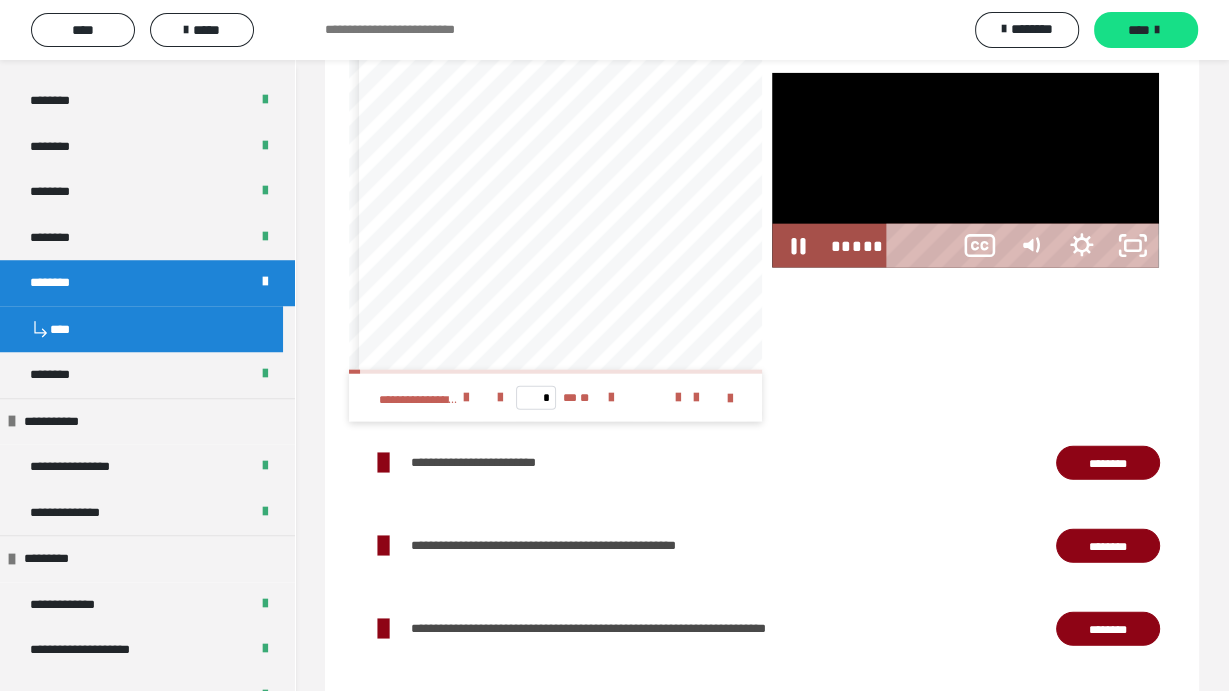 click at bounding box center (965, 170) 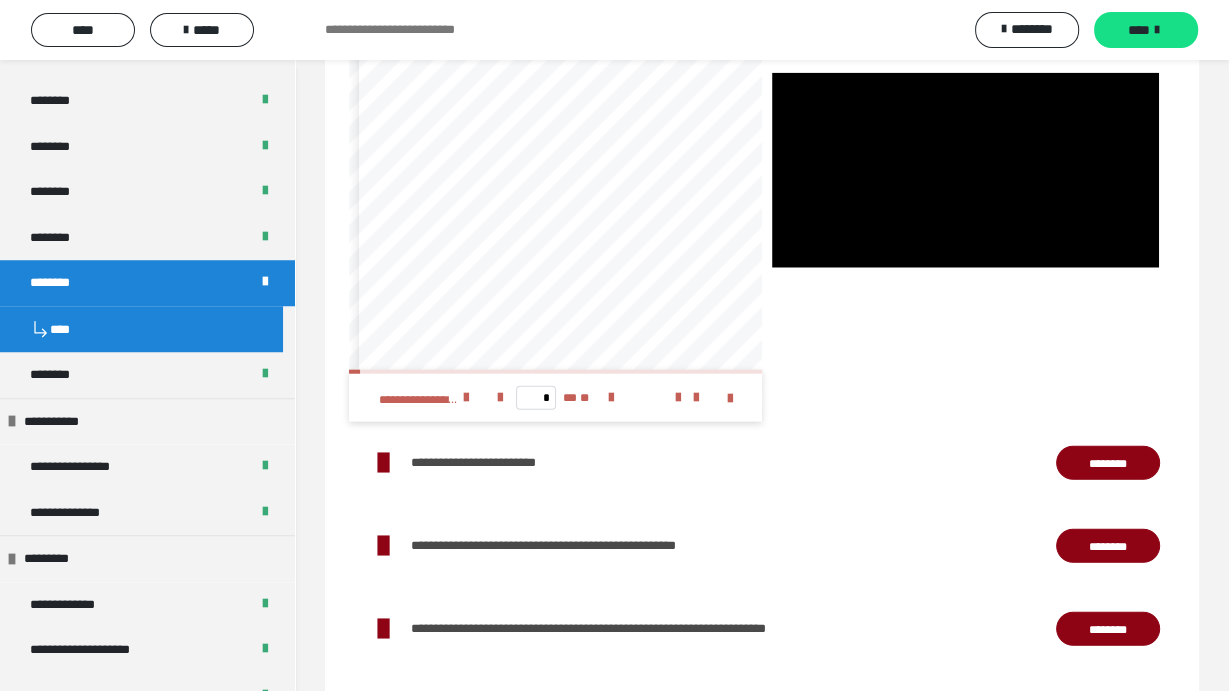 click at bounding box center [965, 170] 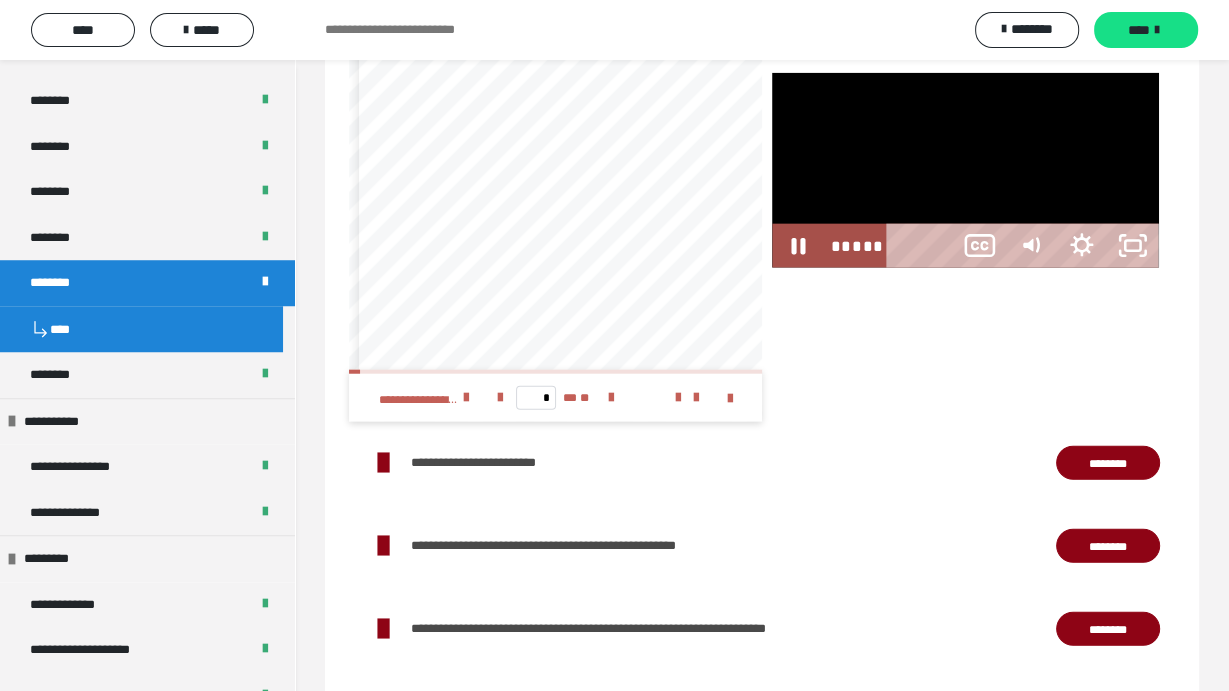 click at bounding box center [965, 170] 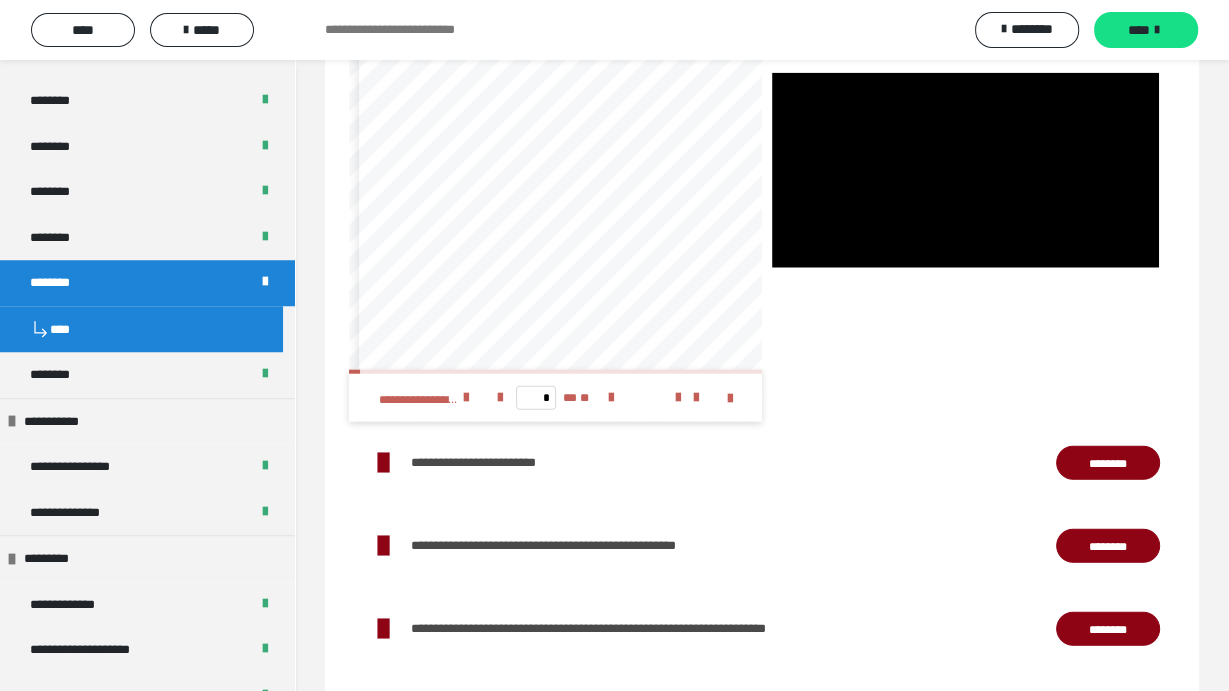 click at bounding box center [965, 170] 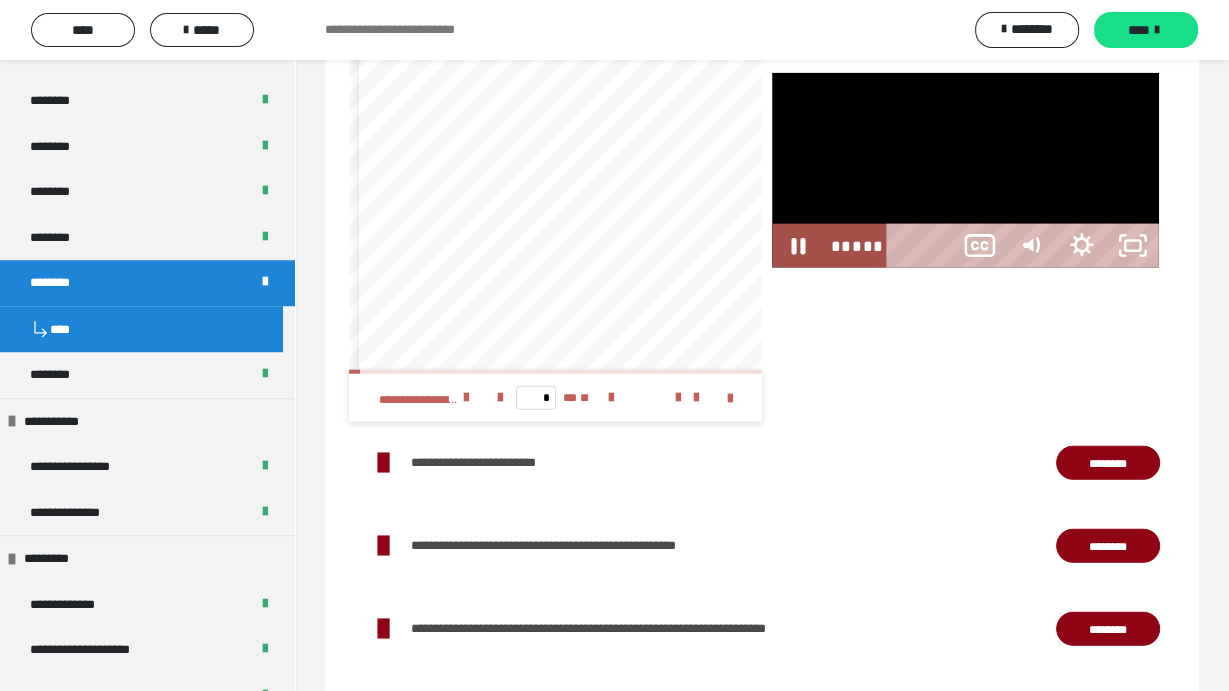 click at bounding box center [965, 170] 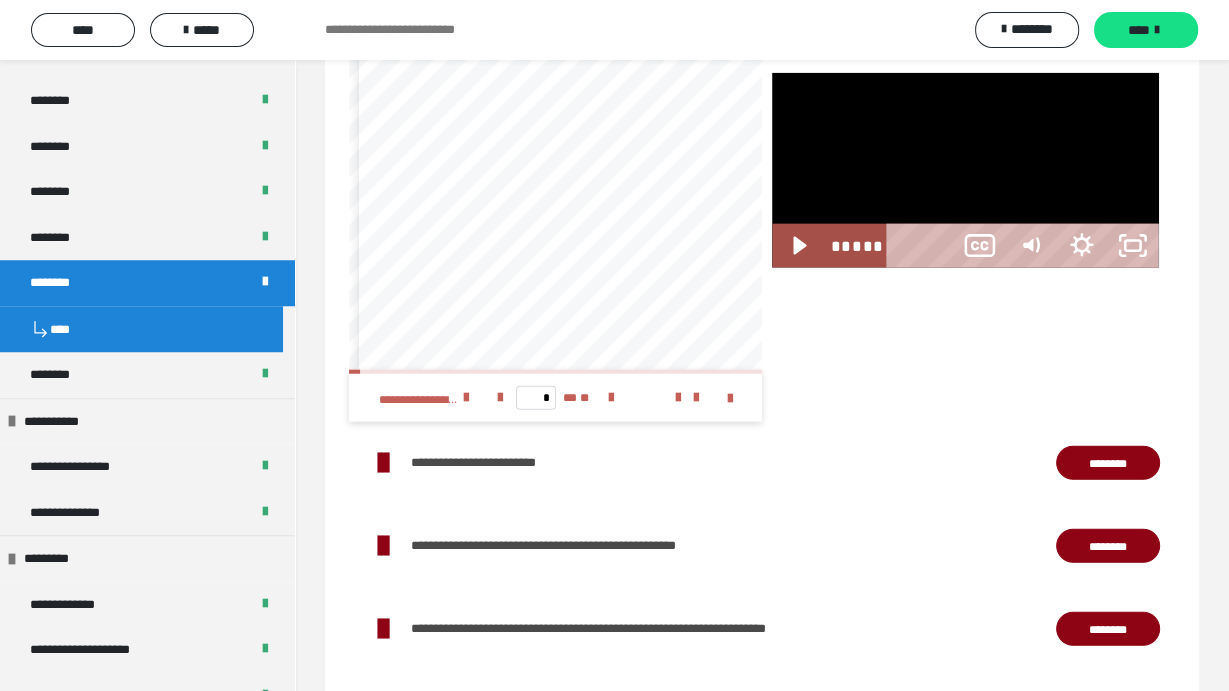 click at bounding box center (965, 170) 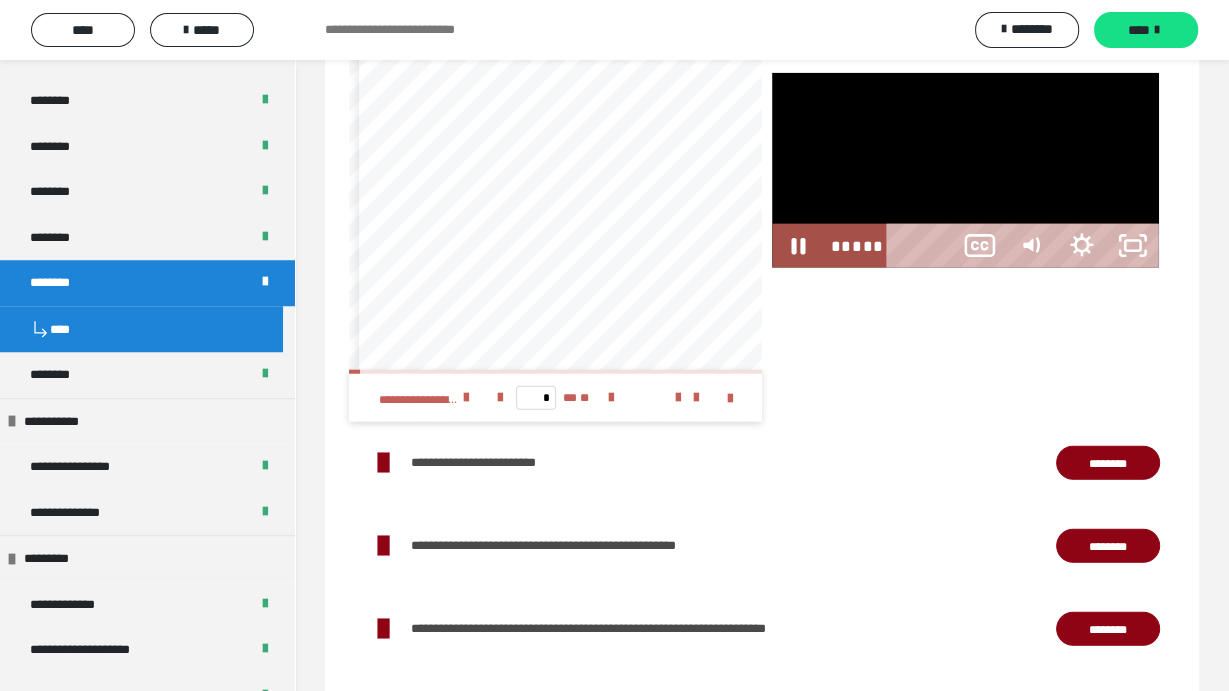 click at bounding box center (965, 170) 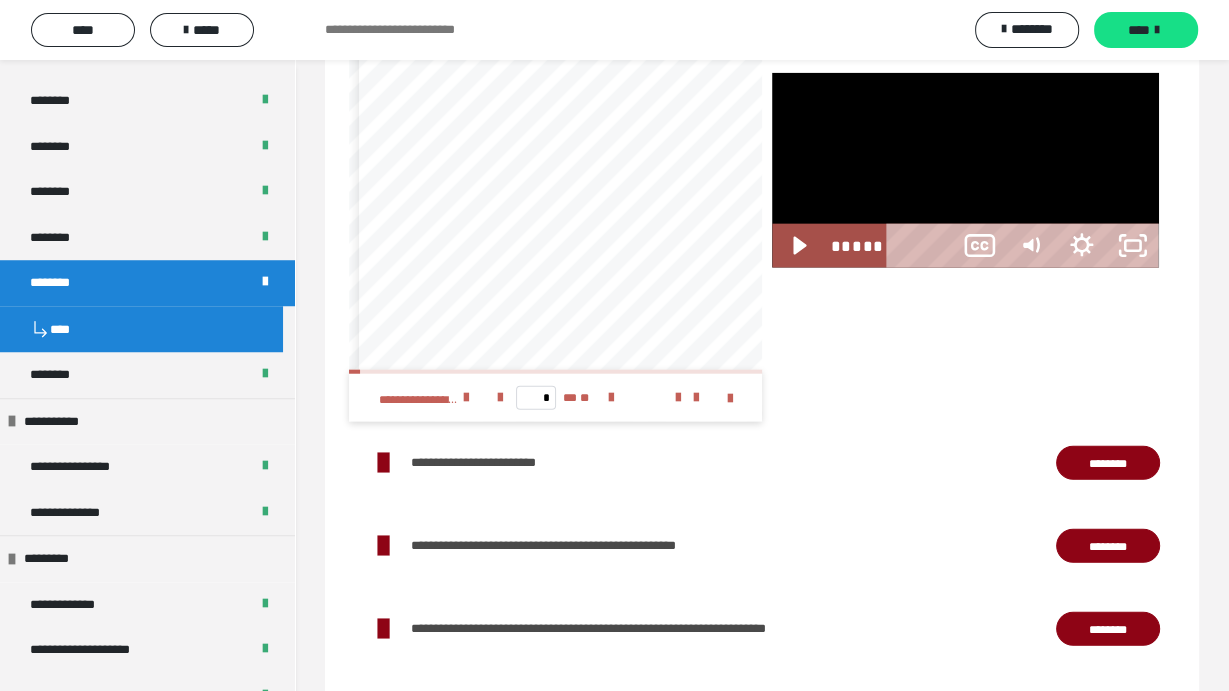 click at bounding box center [965, 170] 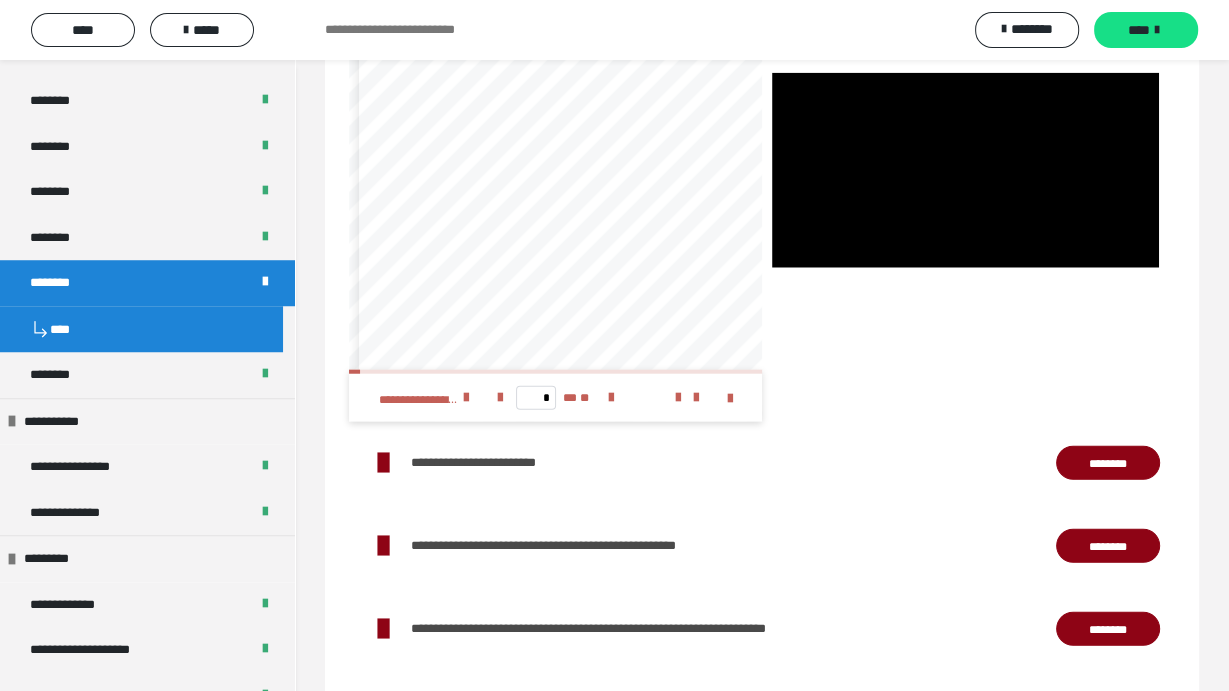 click at bounding box center (965, 170) 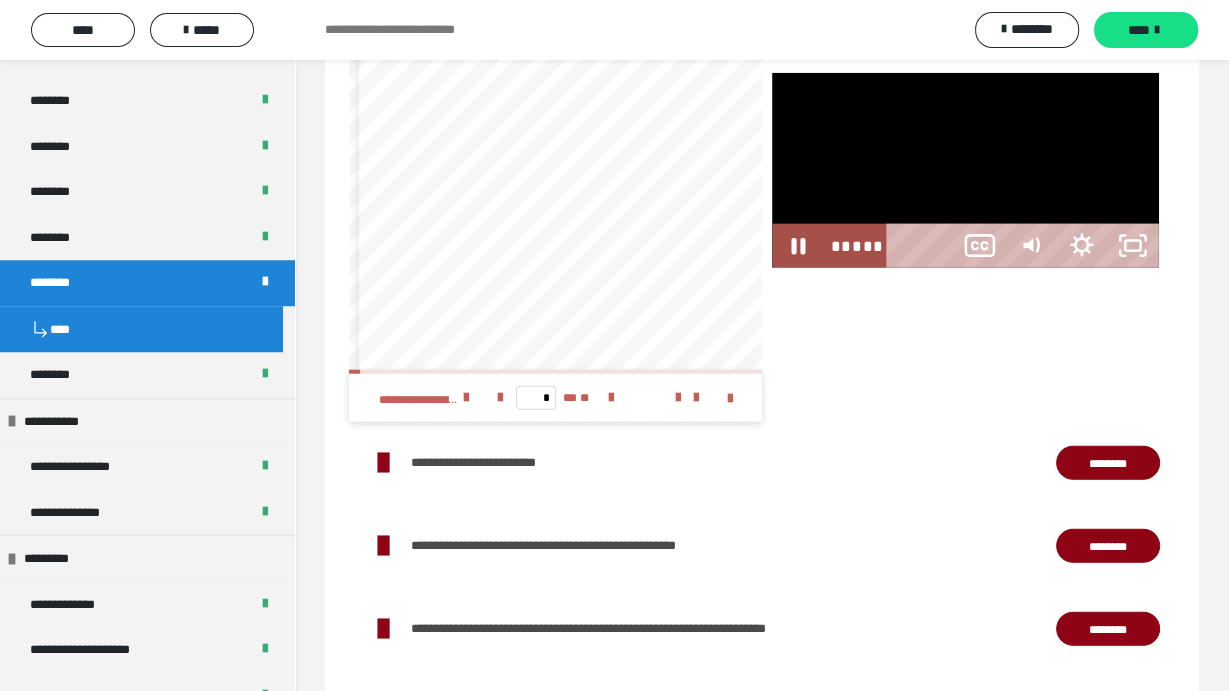 click at bounding box center [965, 170] 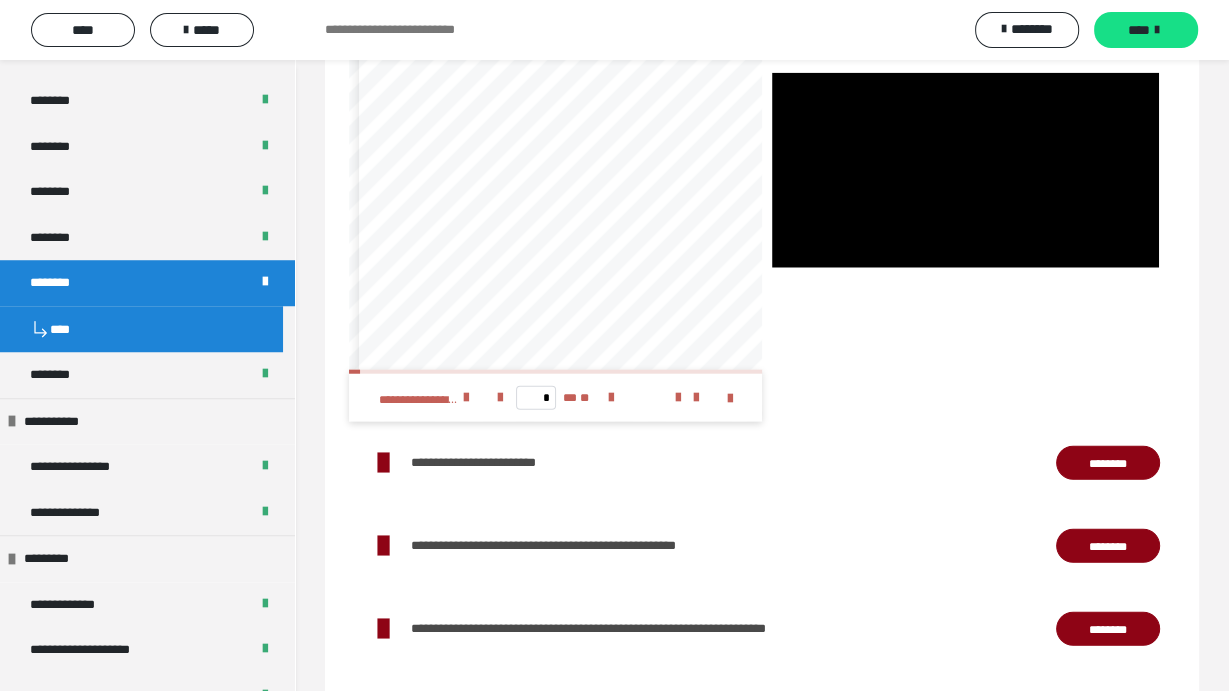 click at bounding box center (965, 170) 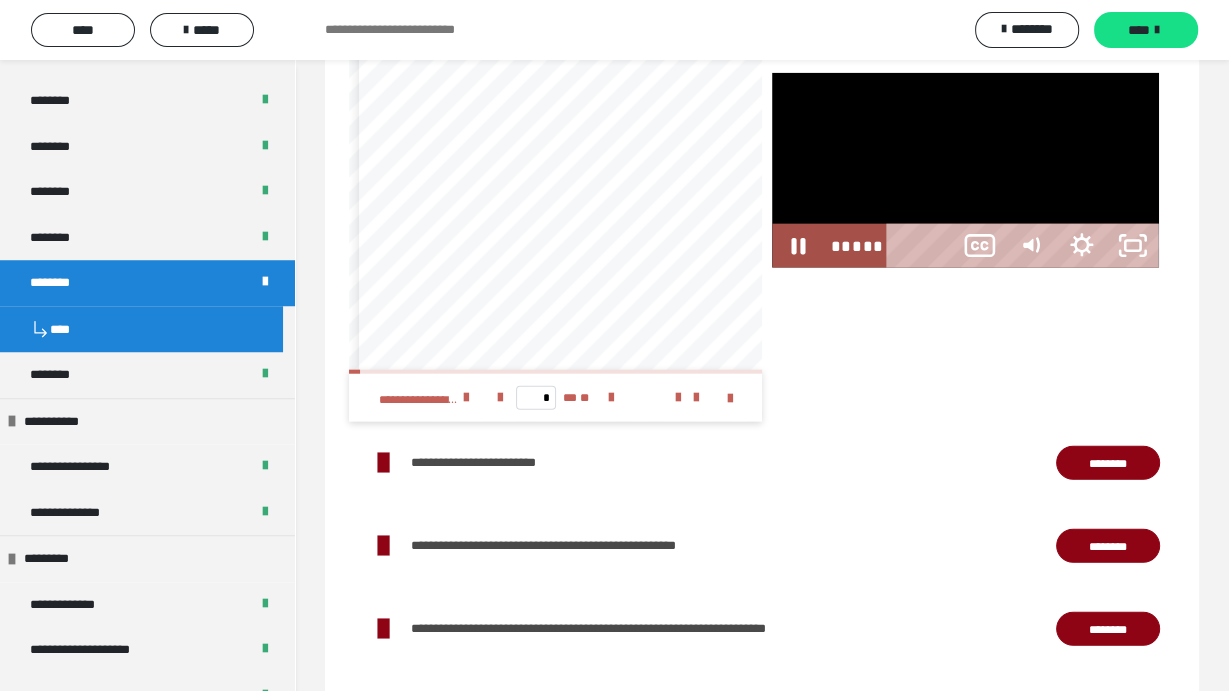 click at bounding box center (965, 170) 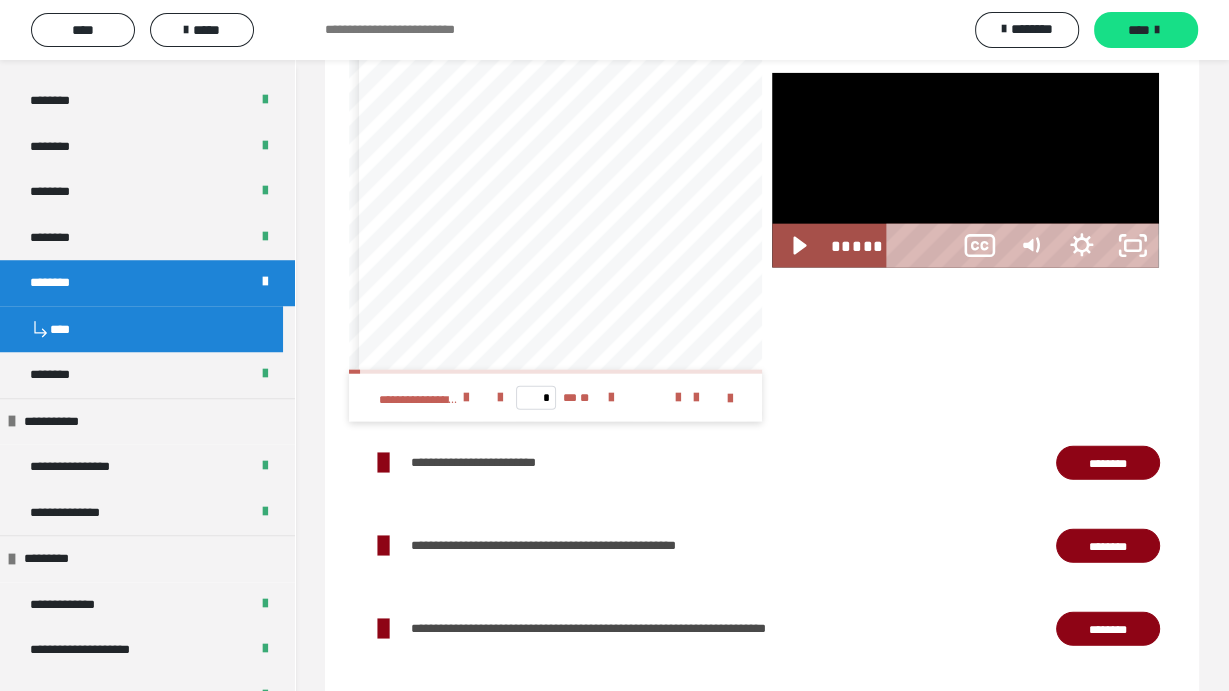 click at bounding box center [965, 170] 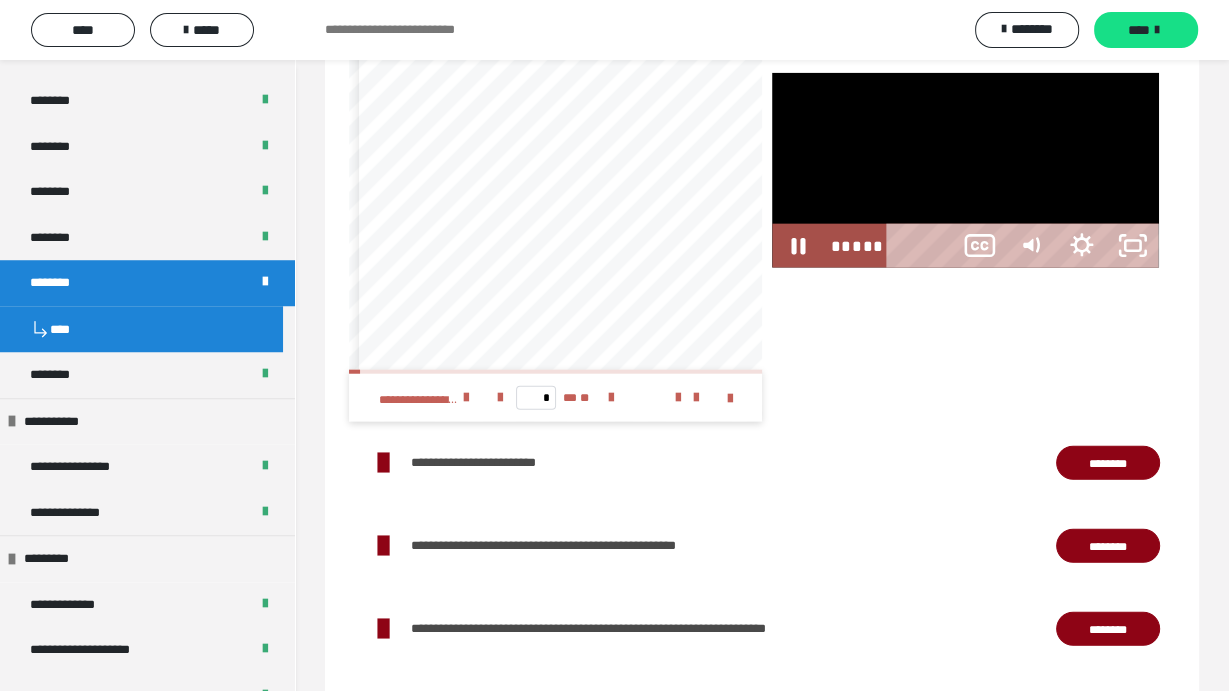 click at bounding box center [965, 170] 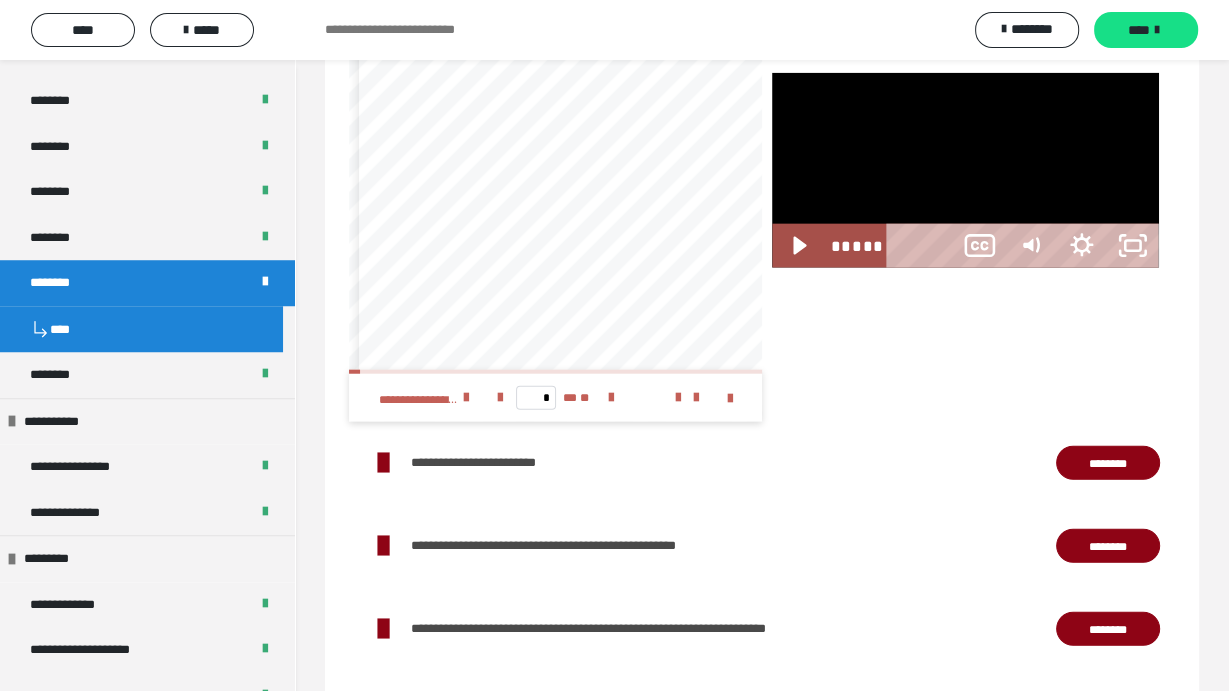 click at bounding box center [965, 170] 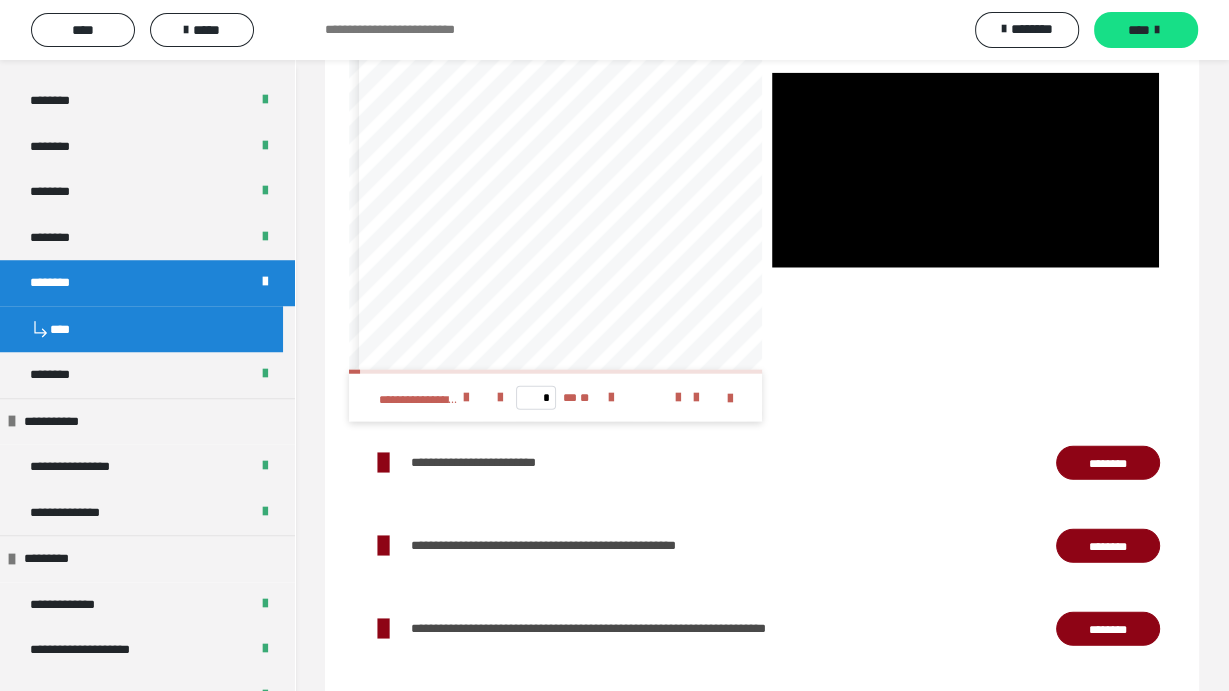 click at bounding box center (965, 170) 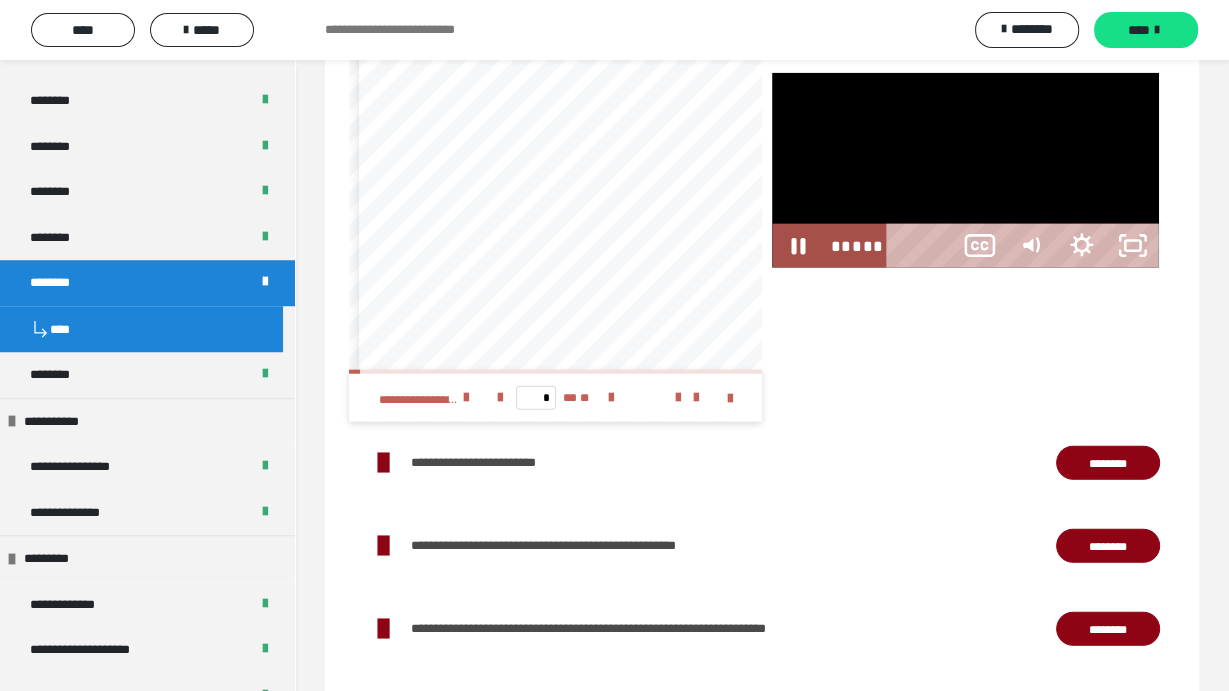 click at bounding box center [965, 170] 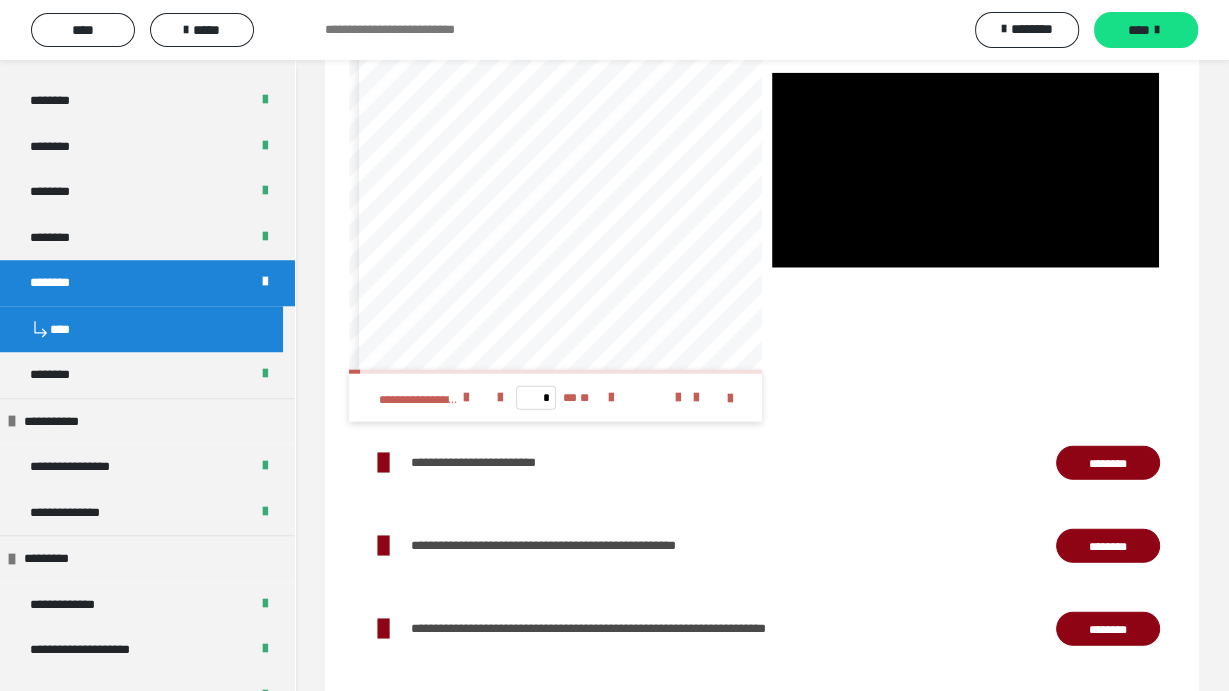 click at bounding box center [965, 170] 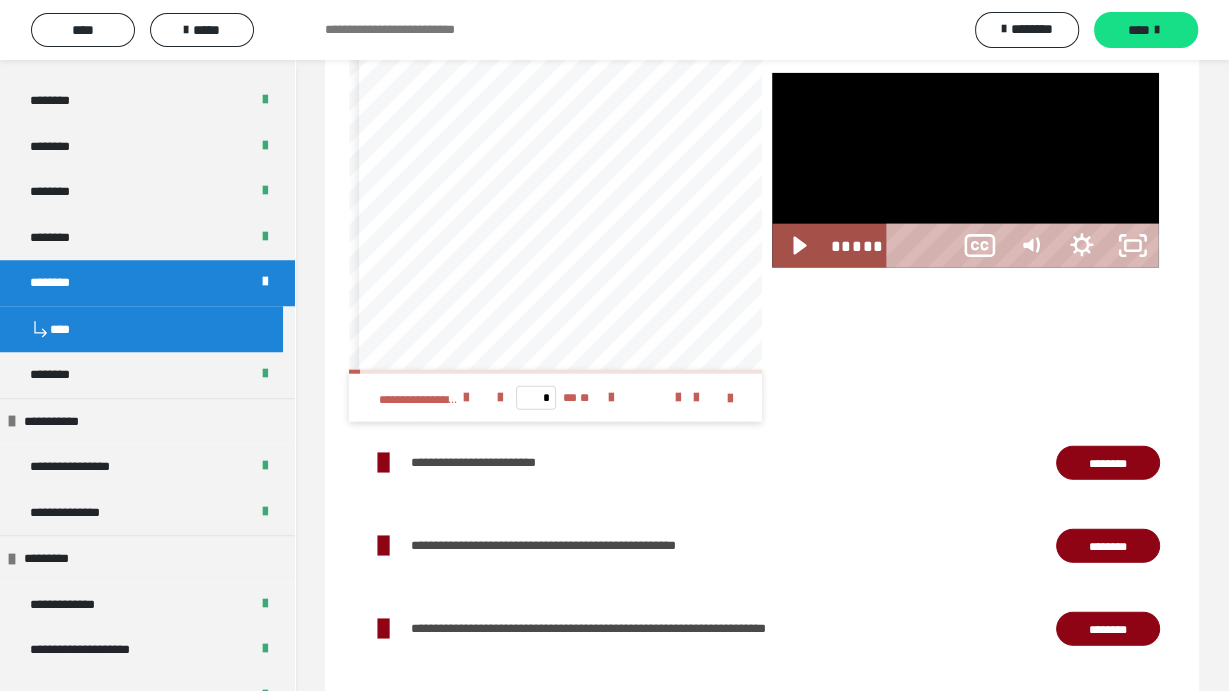 click at bounding box center [965, 170] 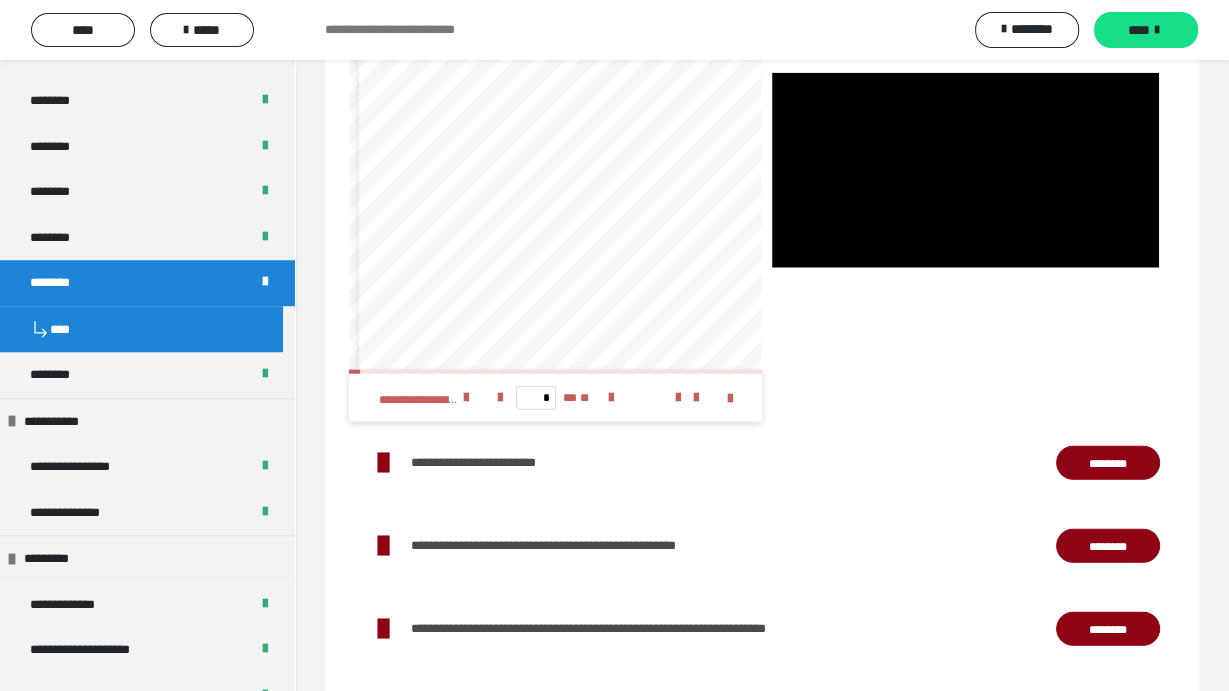 click at bounding box center (965, 170) 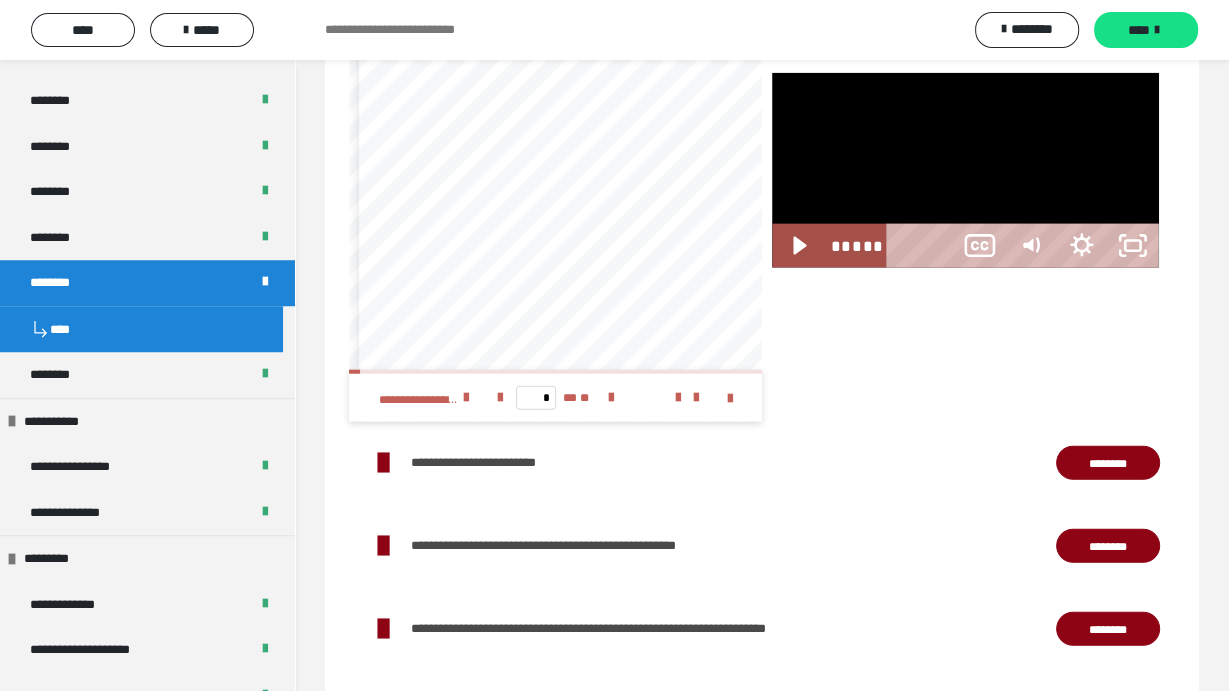 click at bounding box center (965, 170) 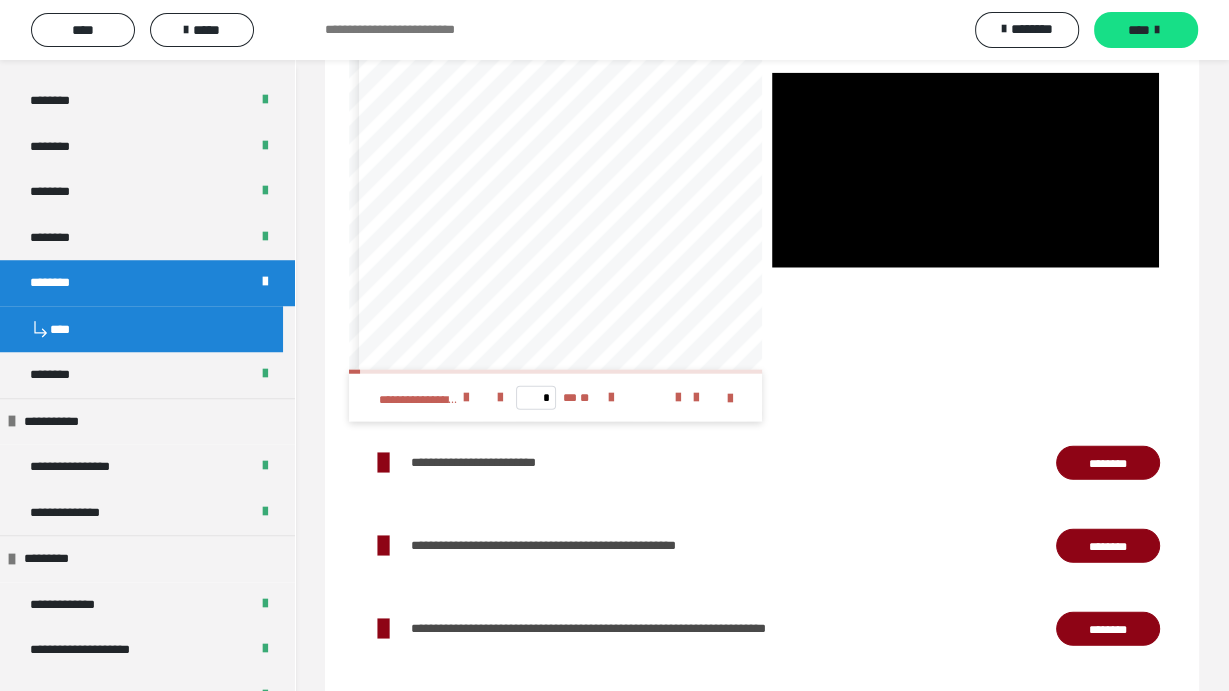 click at bounding box center (965, 170) 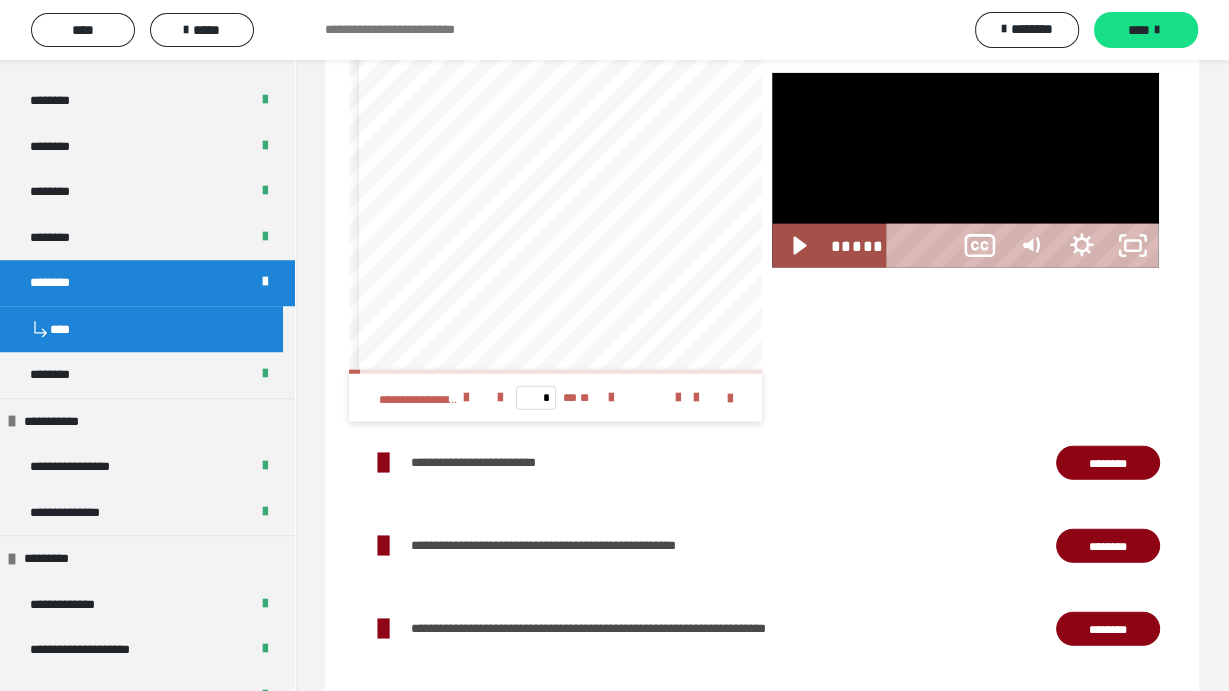 click at bounding box center (965, 170) 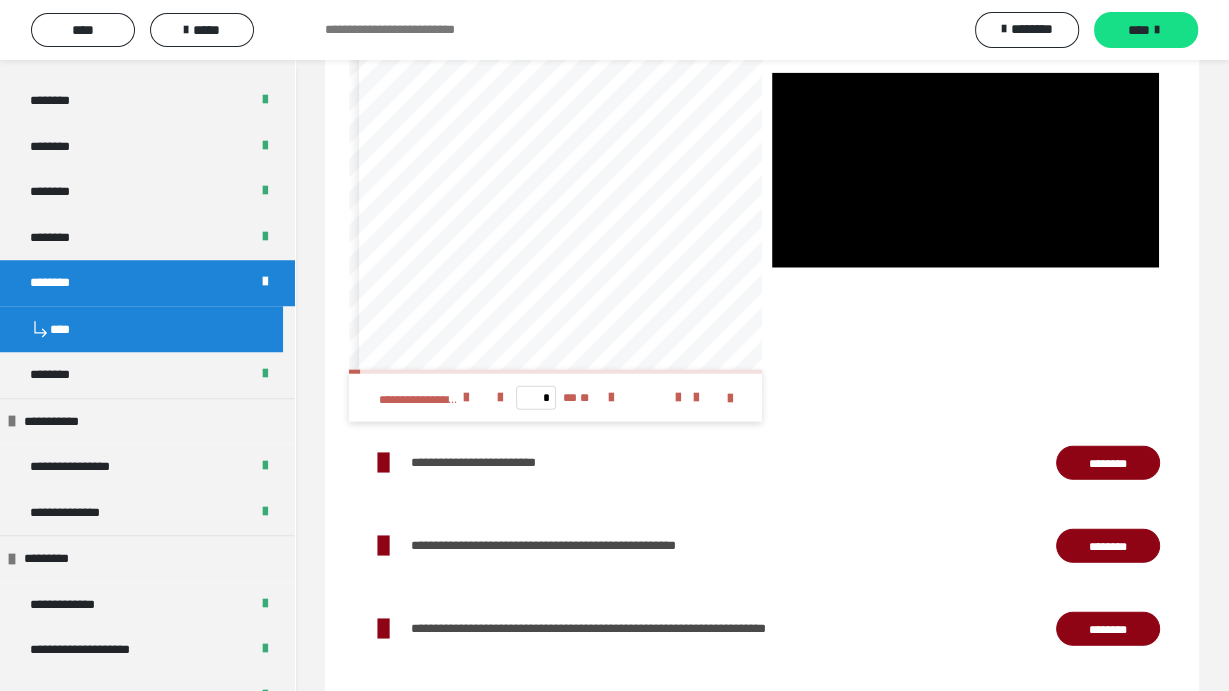 click at bounding box center (965, 170) 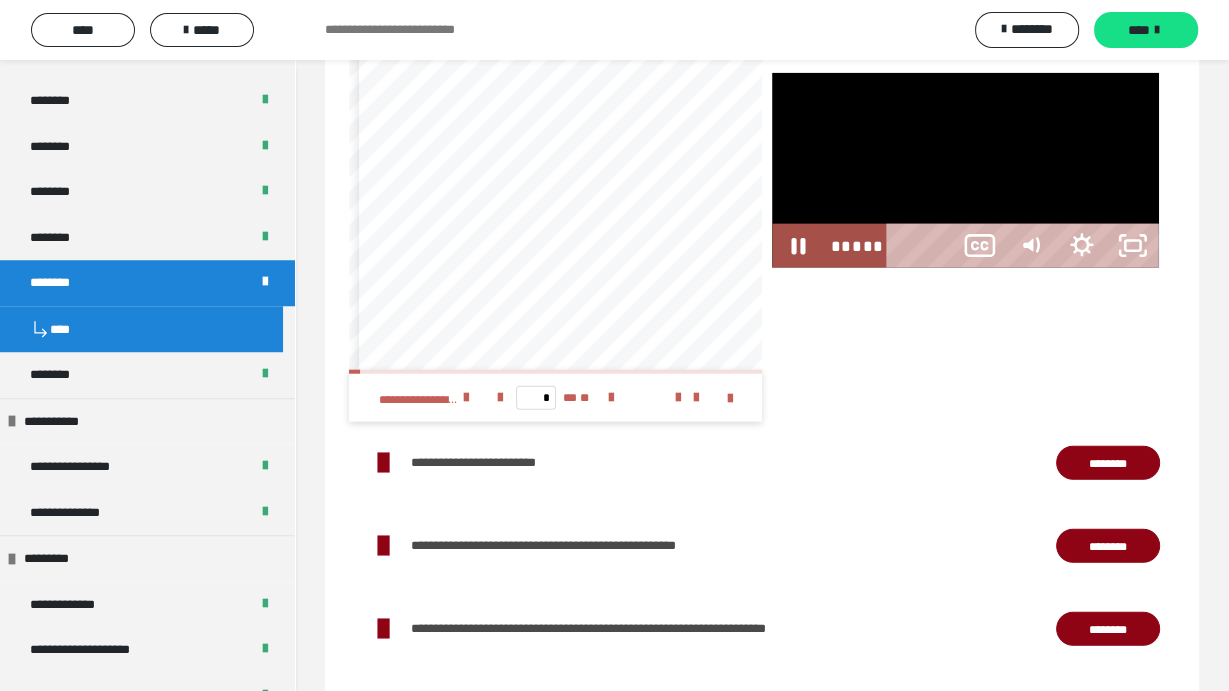 type 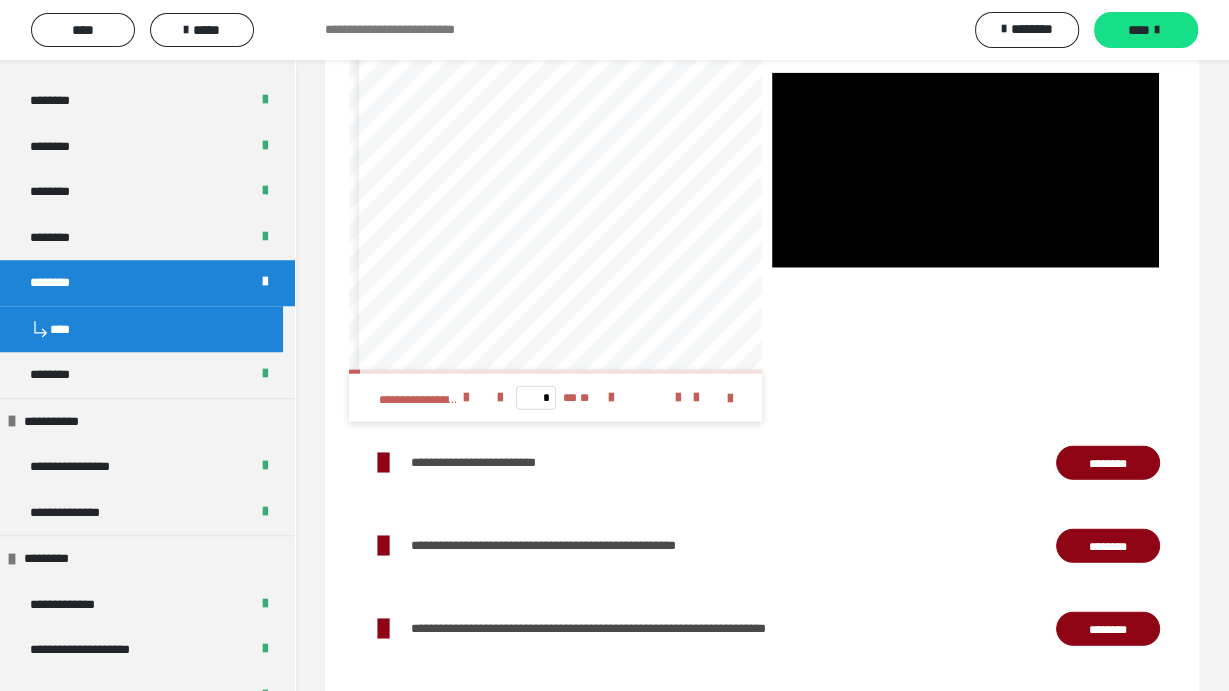 click at bounding box center (965, 170) 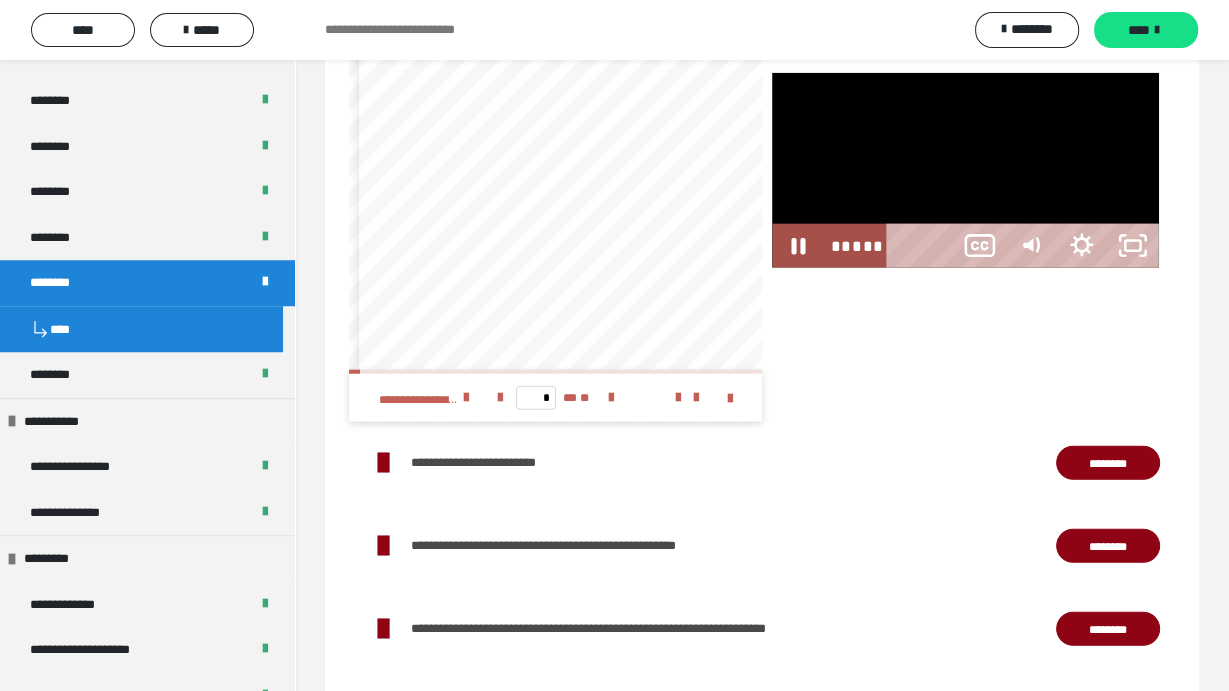click at bounding box center (965, 170) 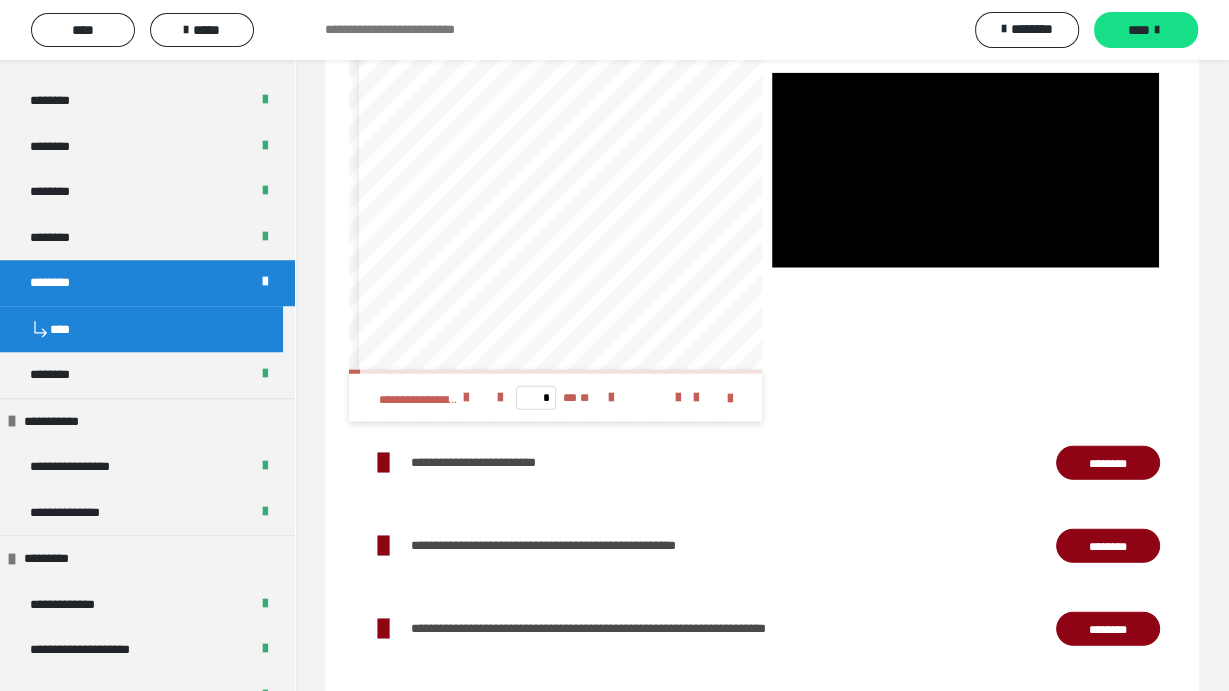 click at bounding box center [965, 170] 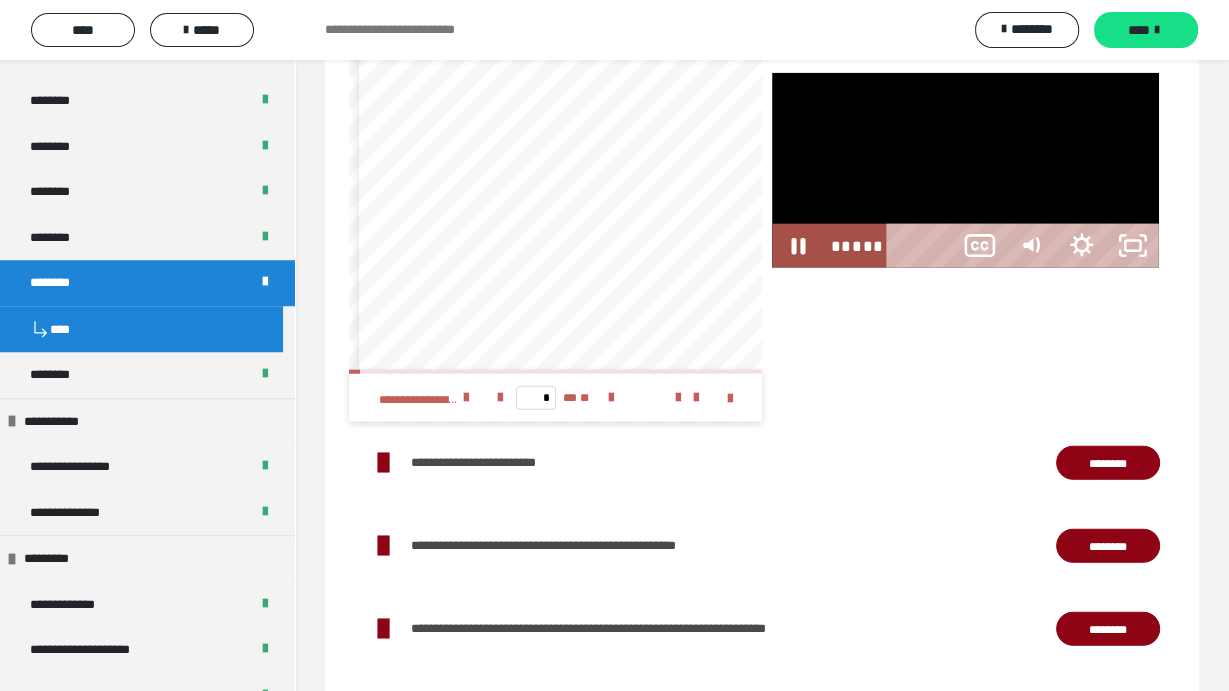 click at bounding box center [965, 170] 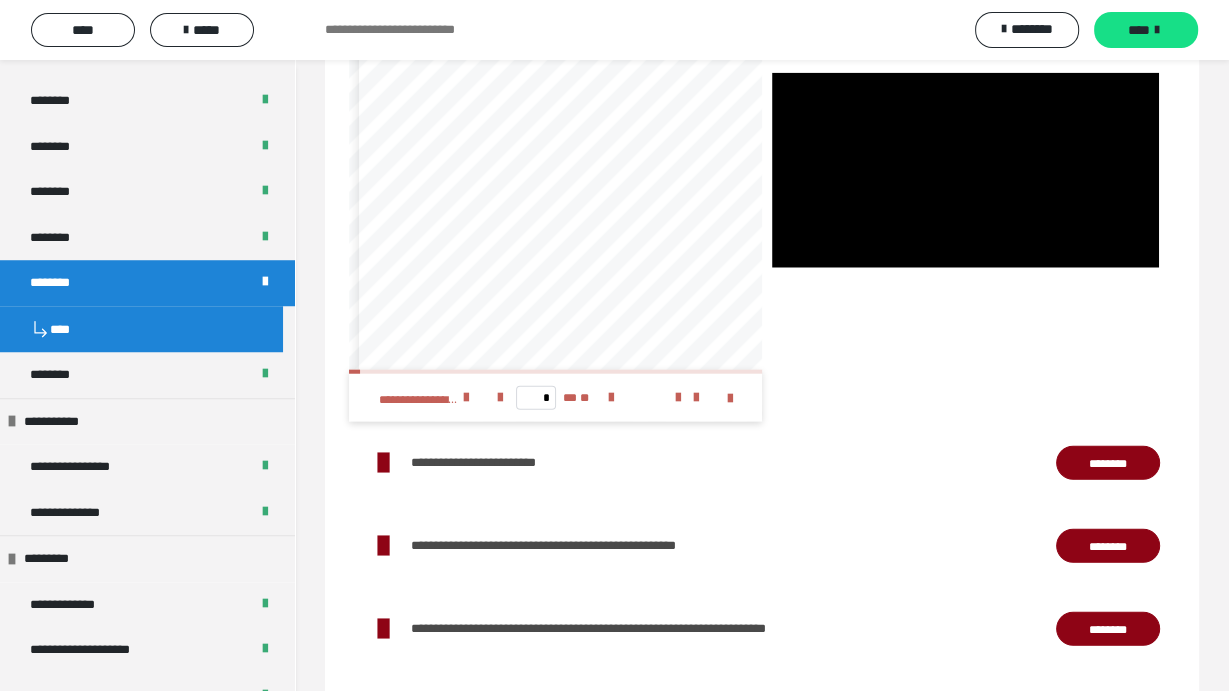 click at bounding box center [965, 170] 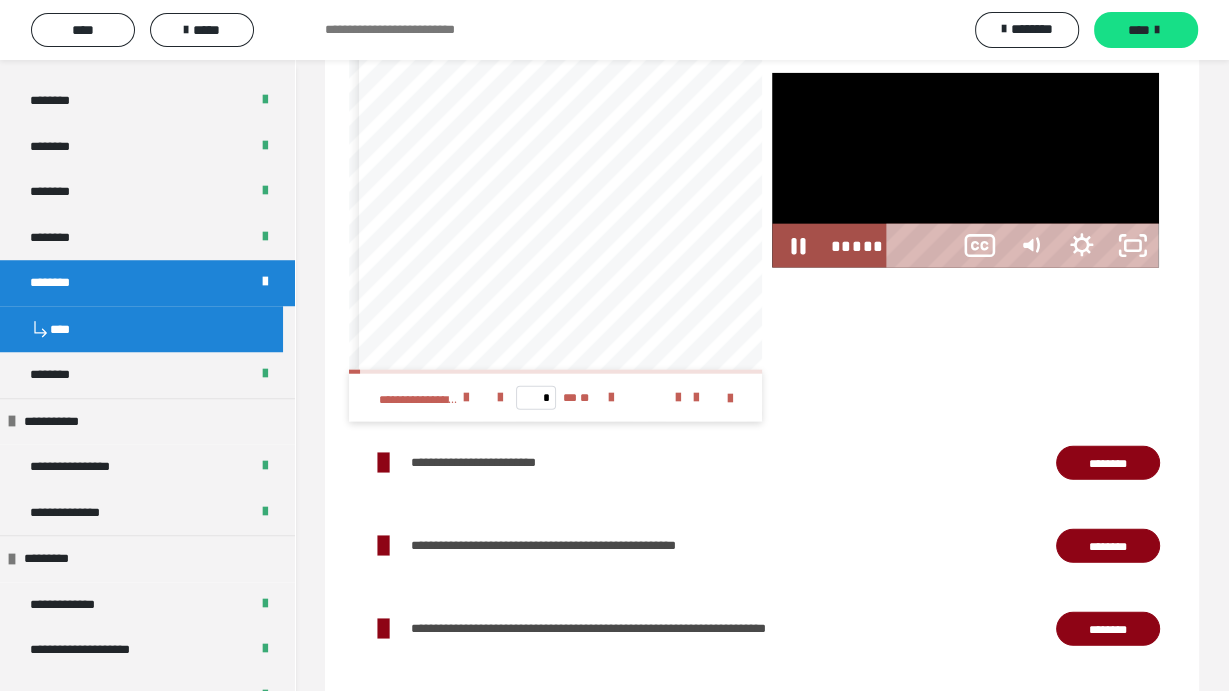 click at bounding box center [965, 170] 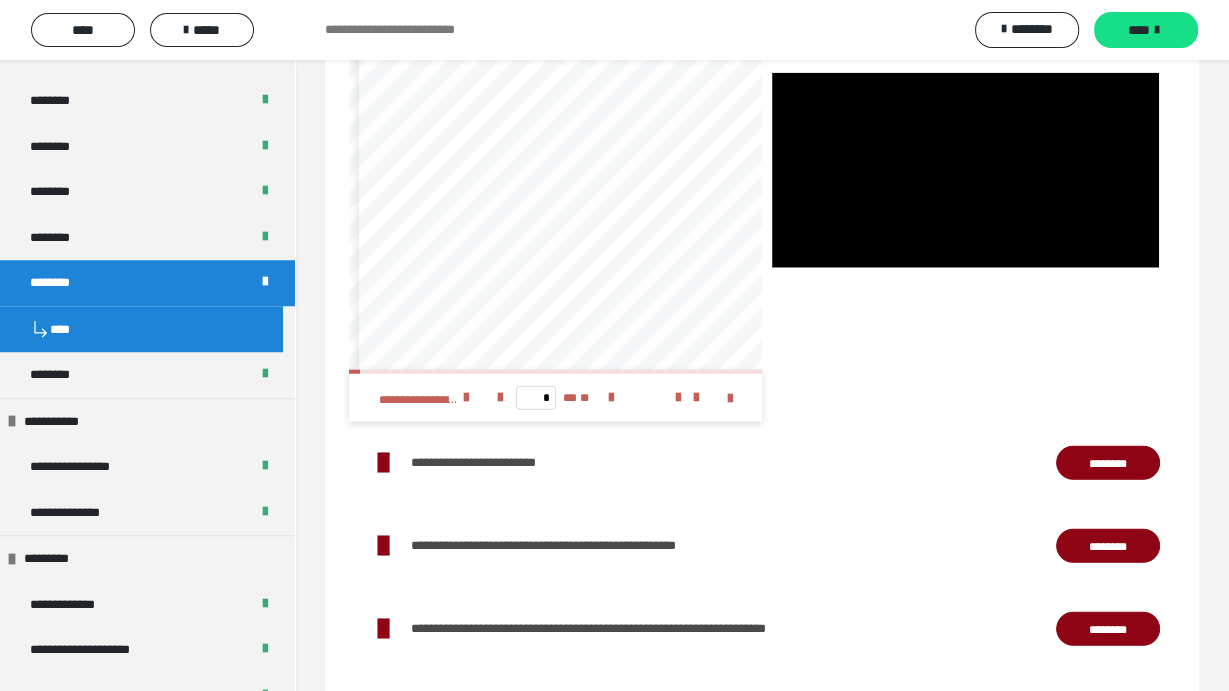 click at bounding box center [965, 170] 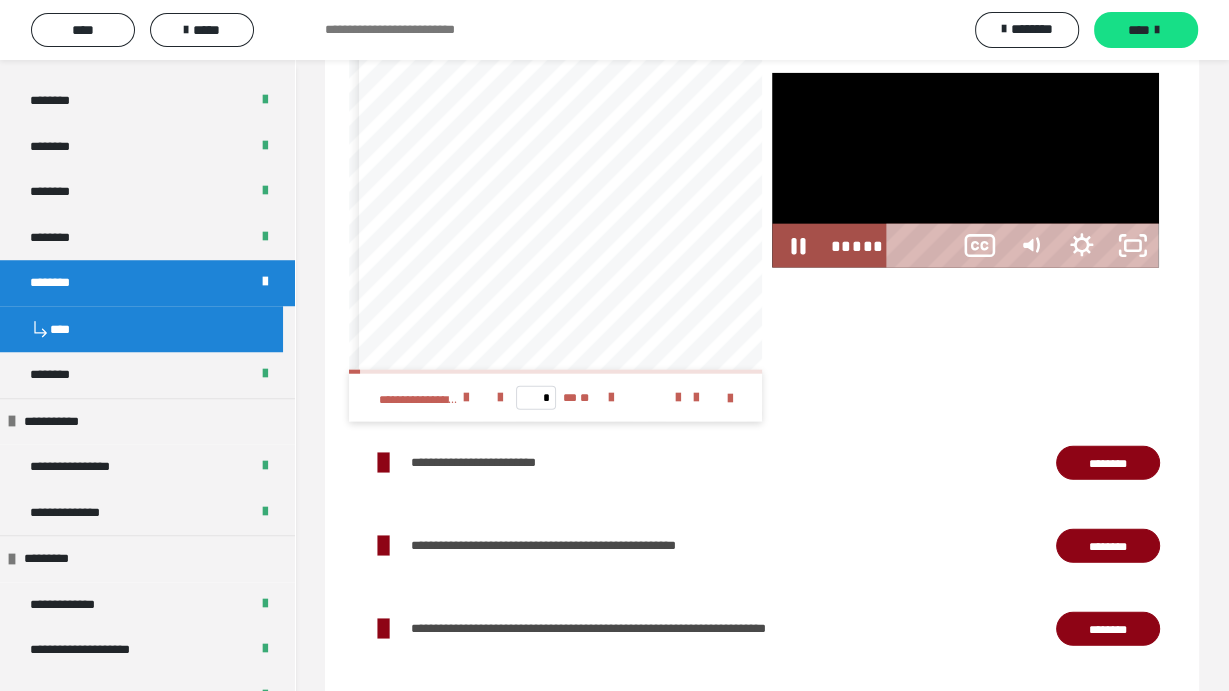 click at bounding box center [965, 170] 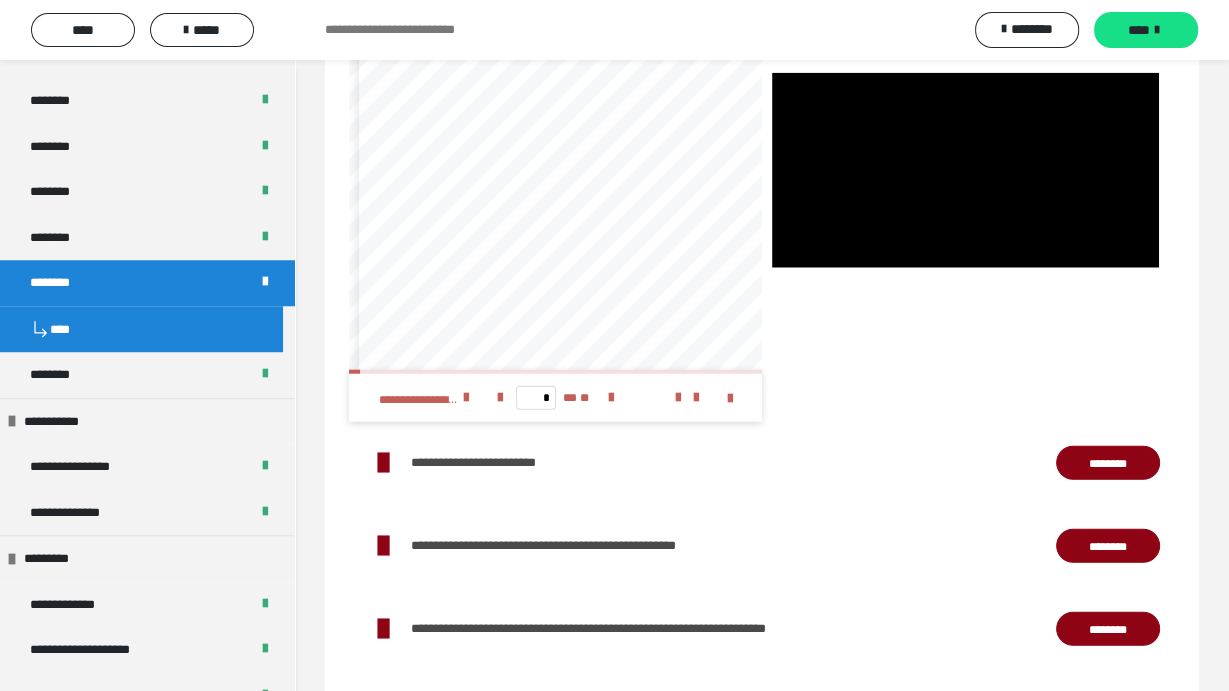 click at bounding box center (965, 170) 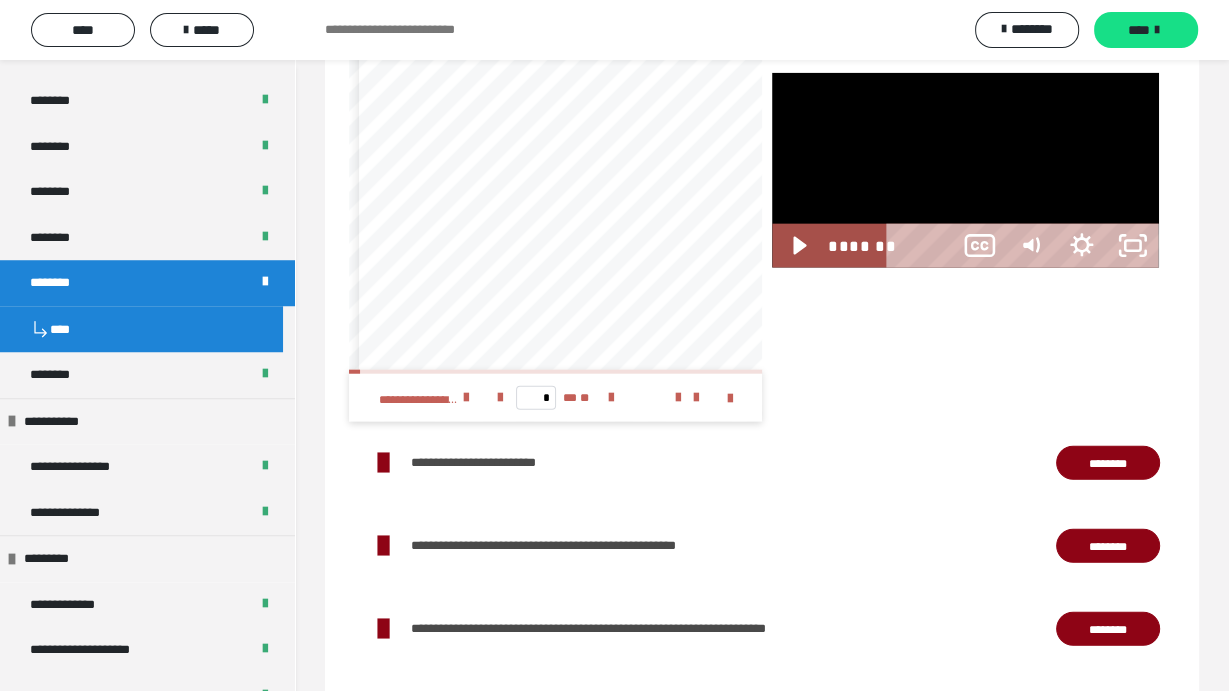 click at bounding box center [965, 170] 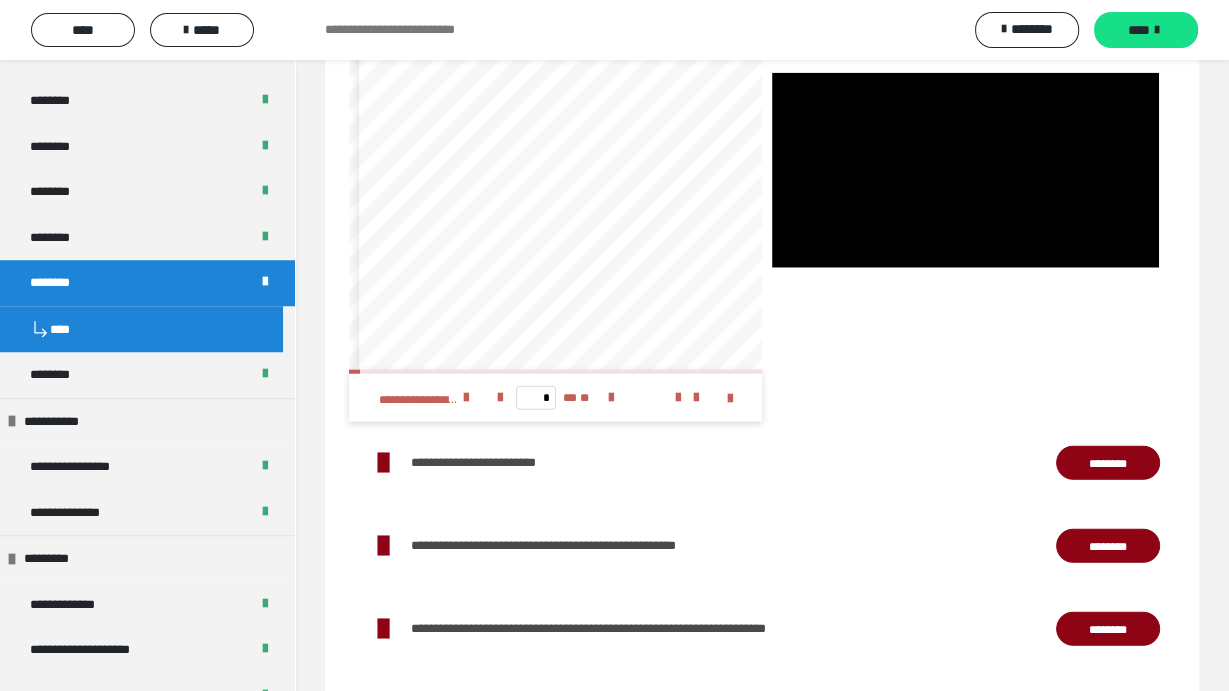 click at bounding box center (965, 170) 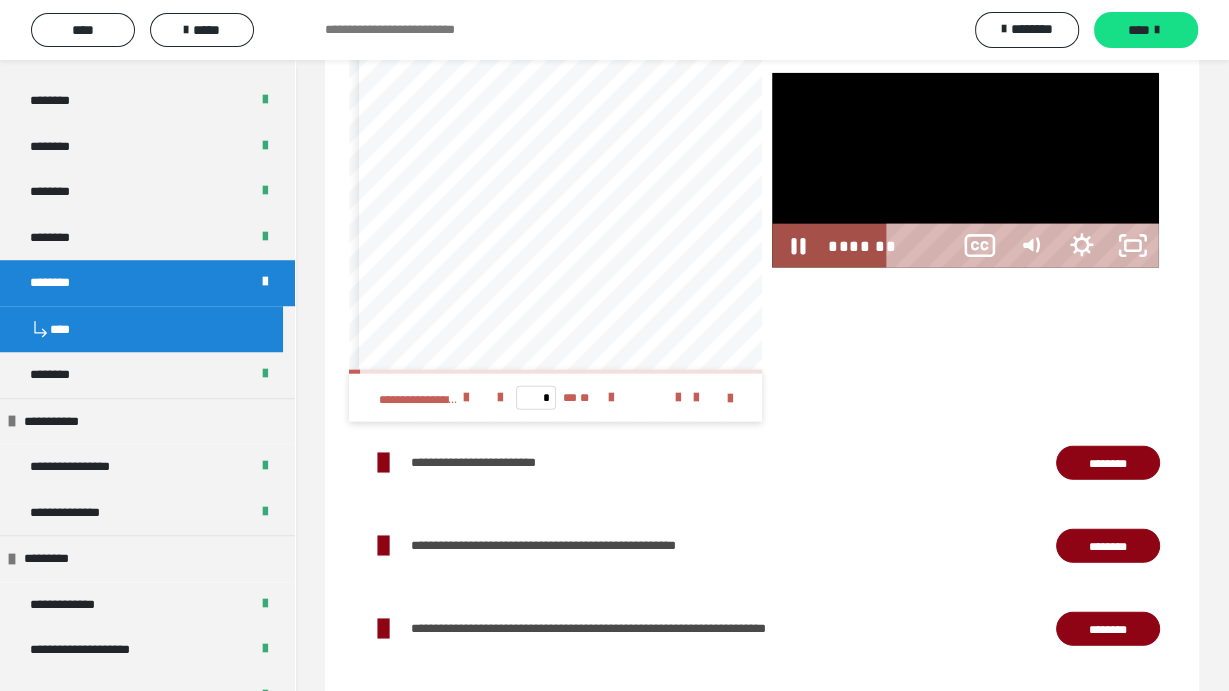 click at bounding box center [965, 170] 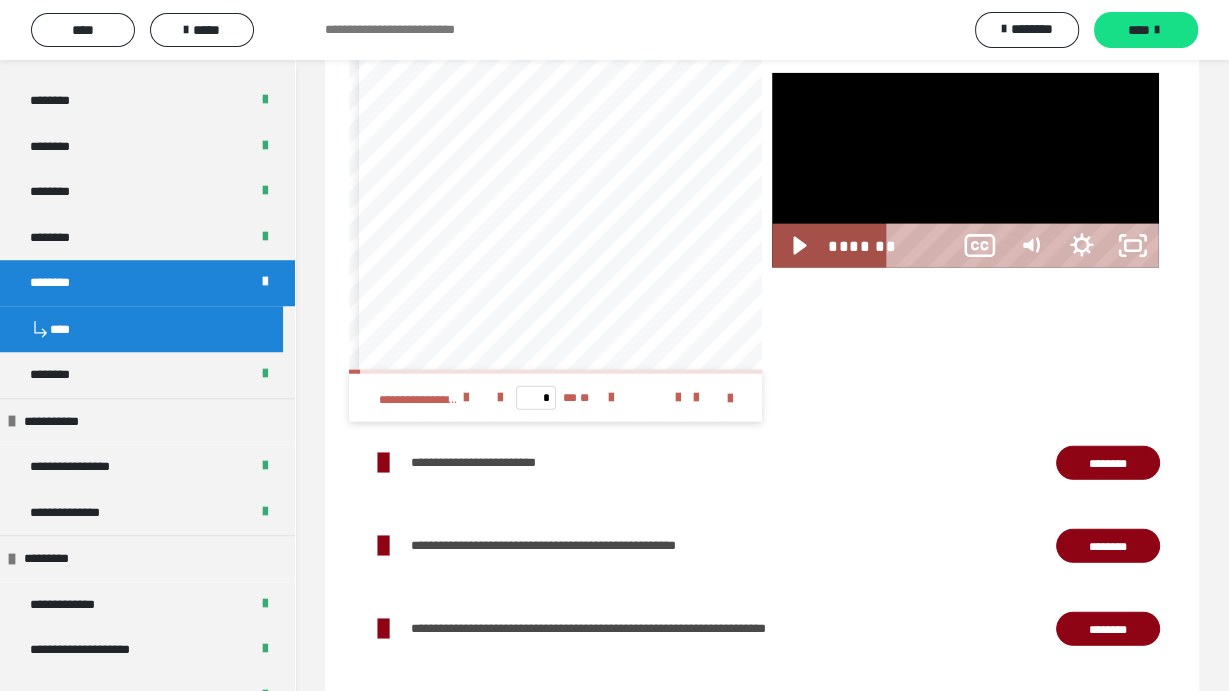 click at bounding box center [965, 170] 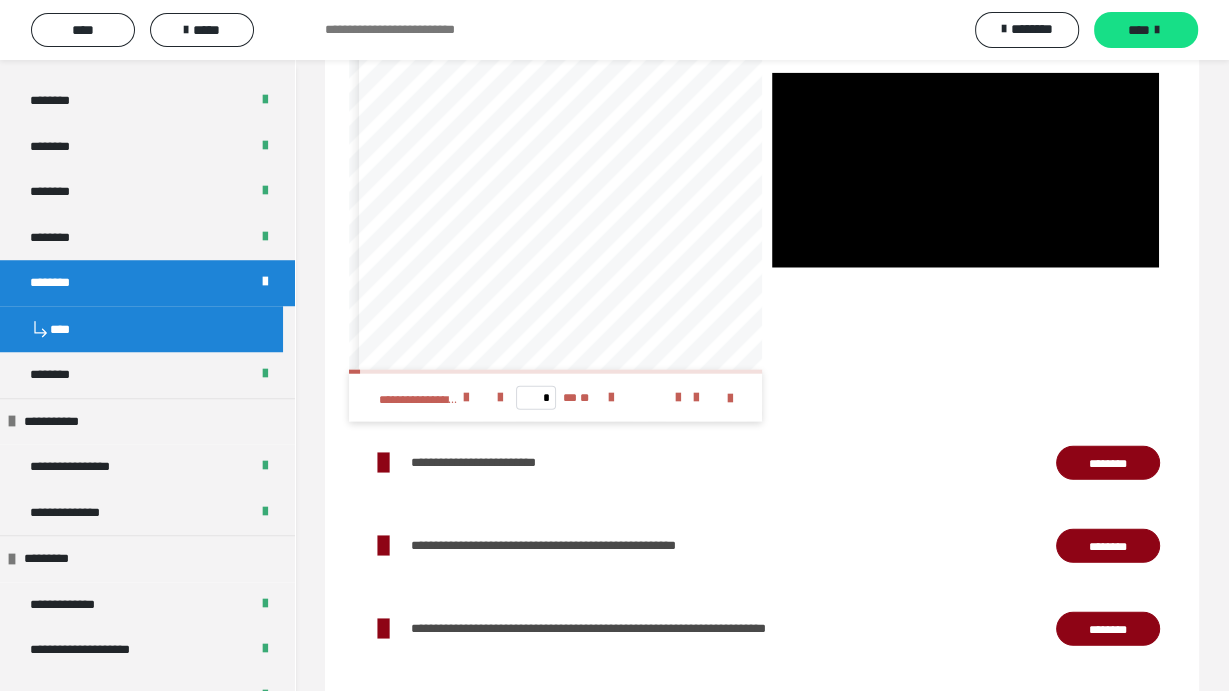 click at bounding box center [965, 170] 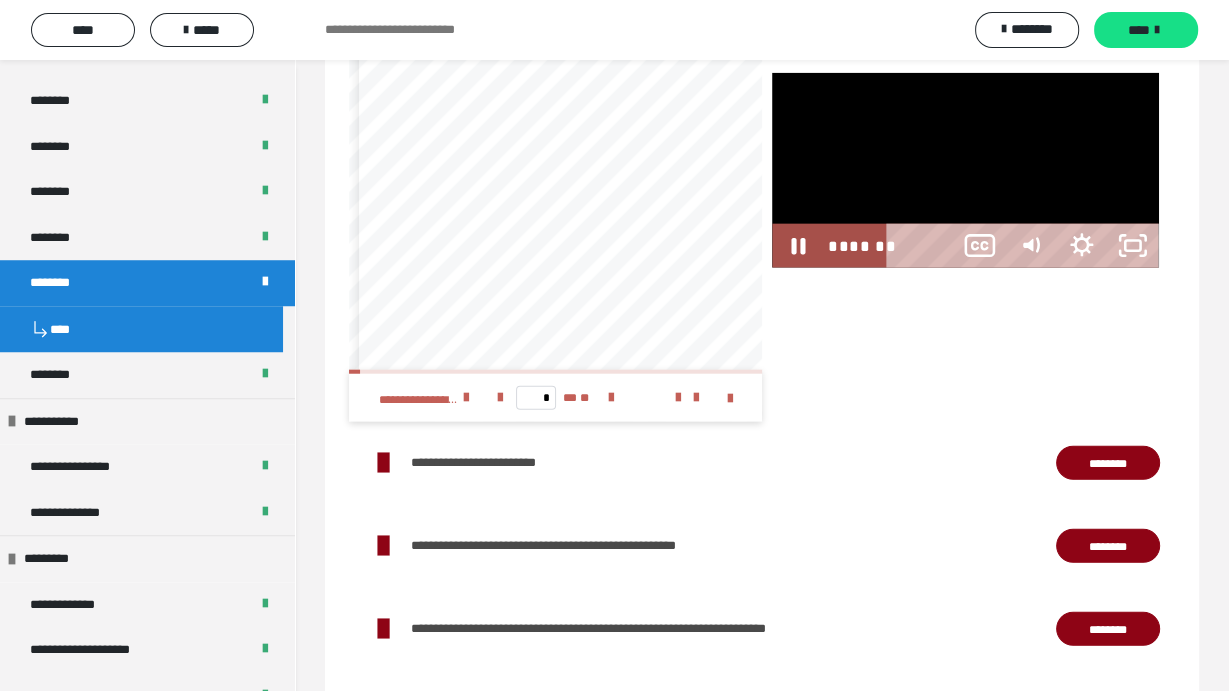 click at bounding box center [965, 170] 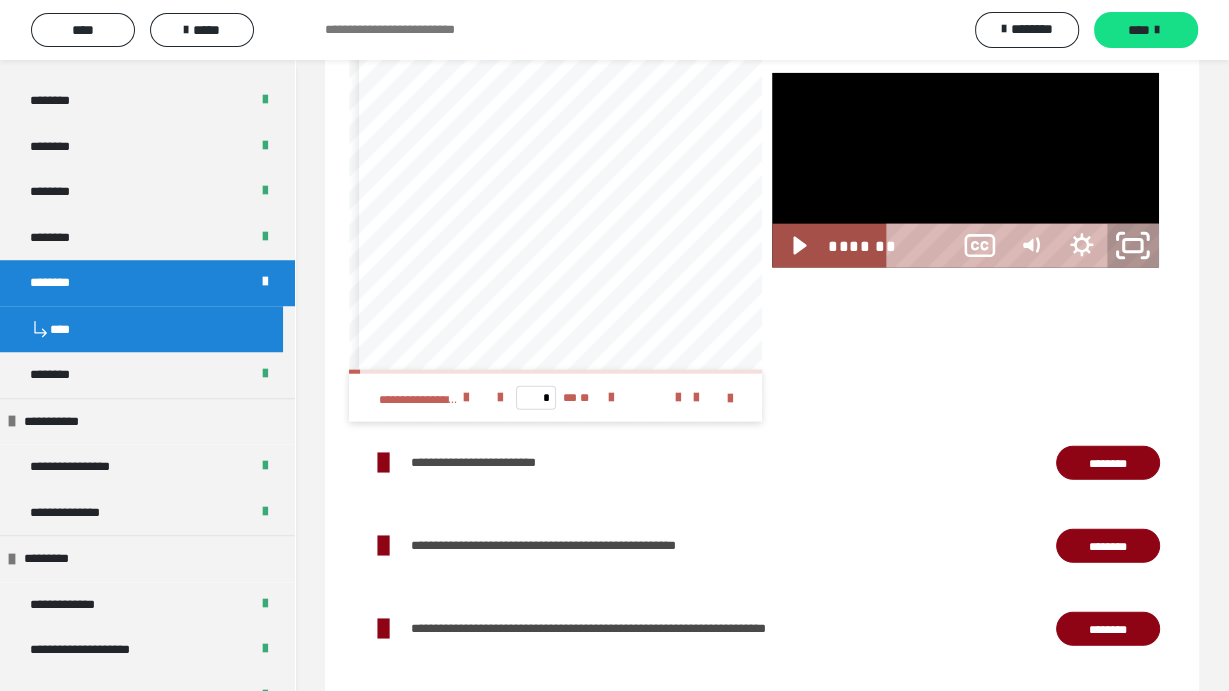 click 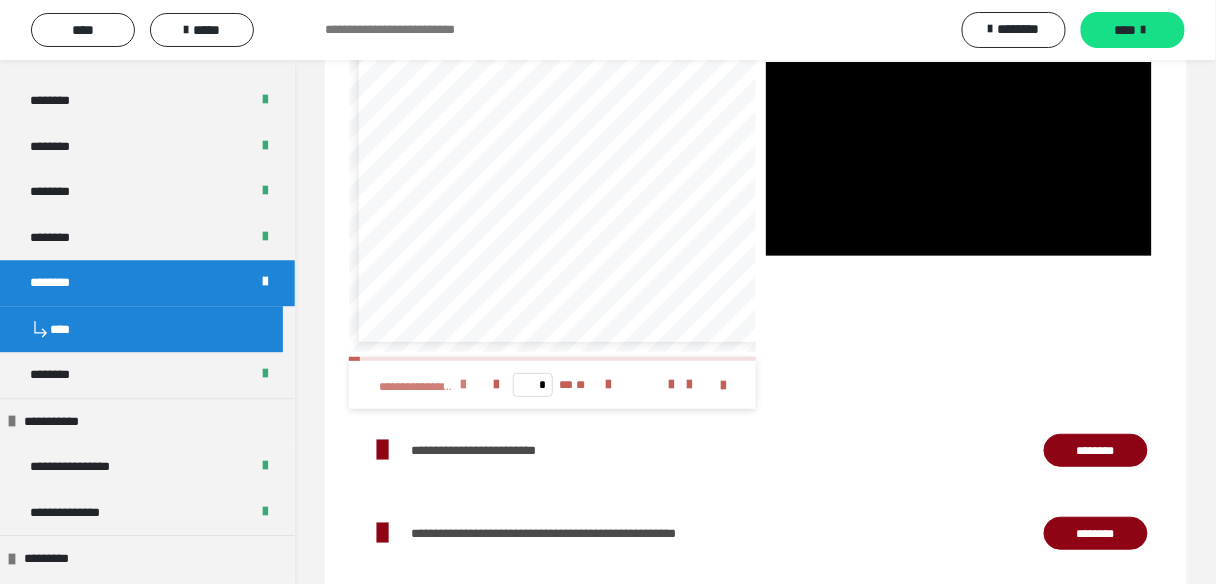 click at bounding box center (464, 385) 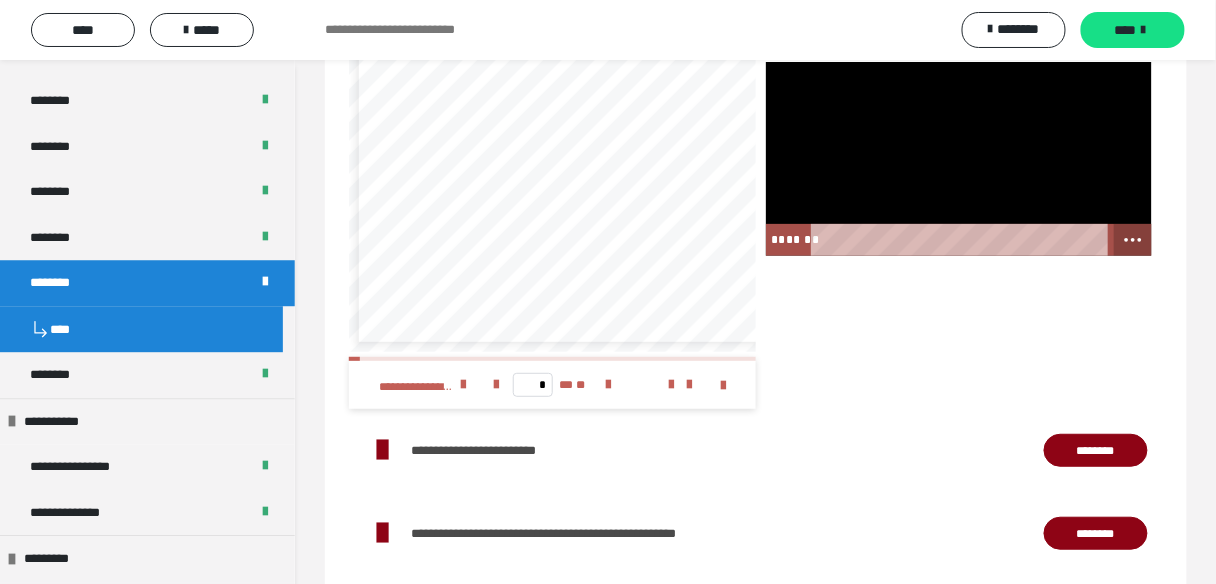 click 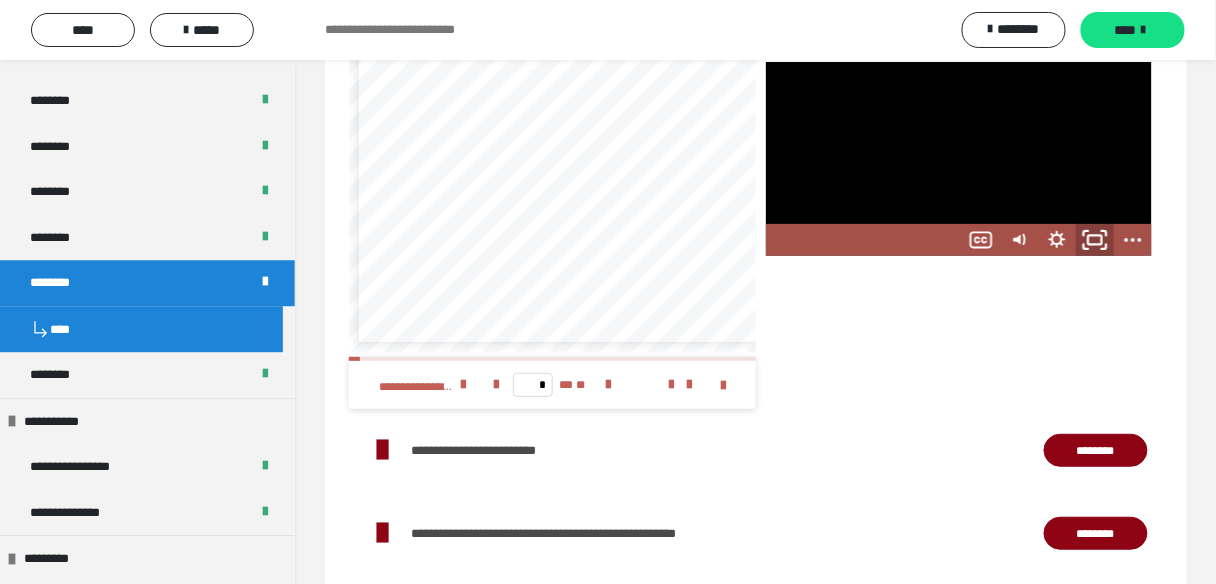 click 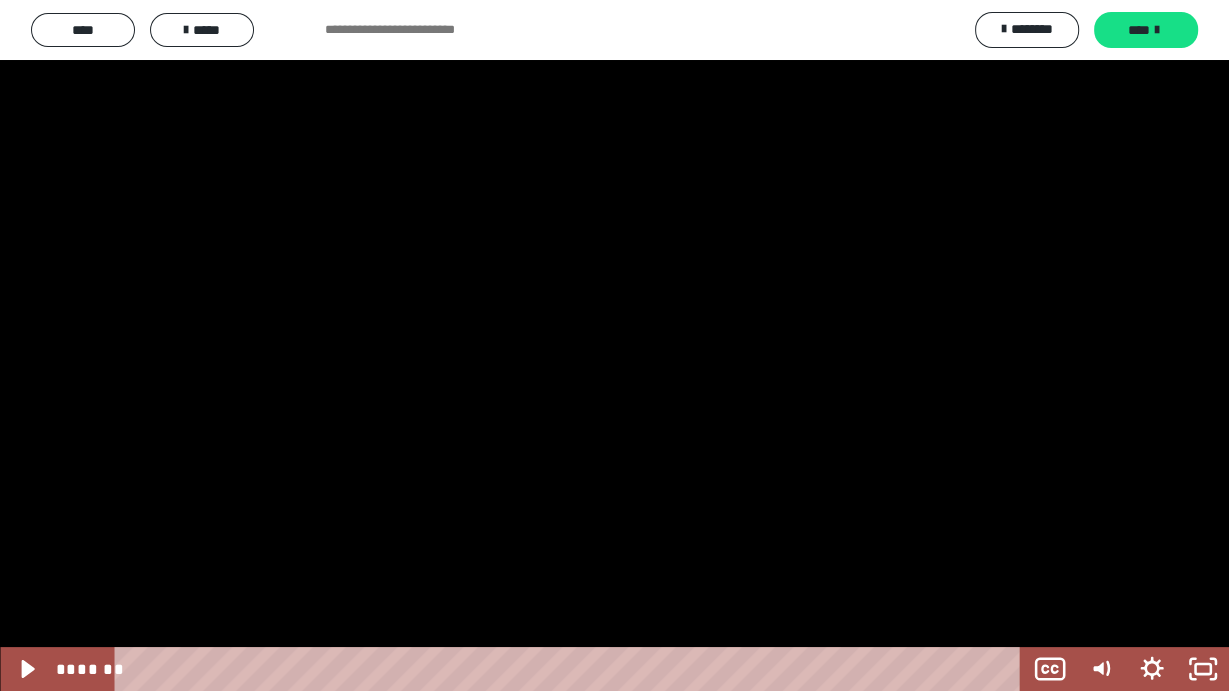 click at bounding box center [614, 345] 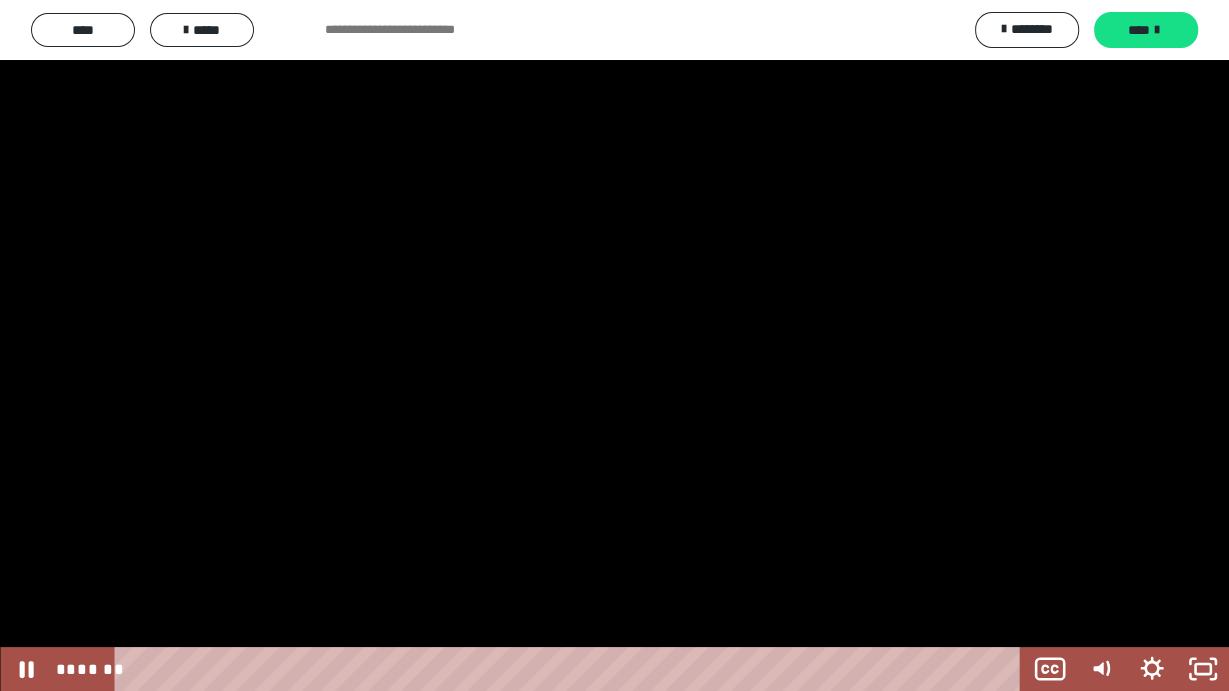 click at bounding box center [614, 345] 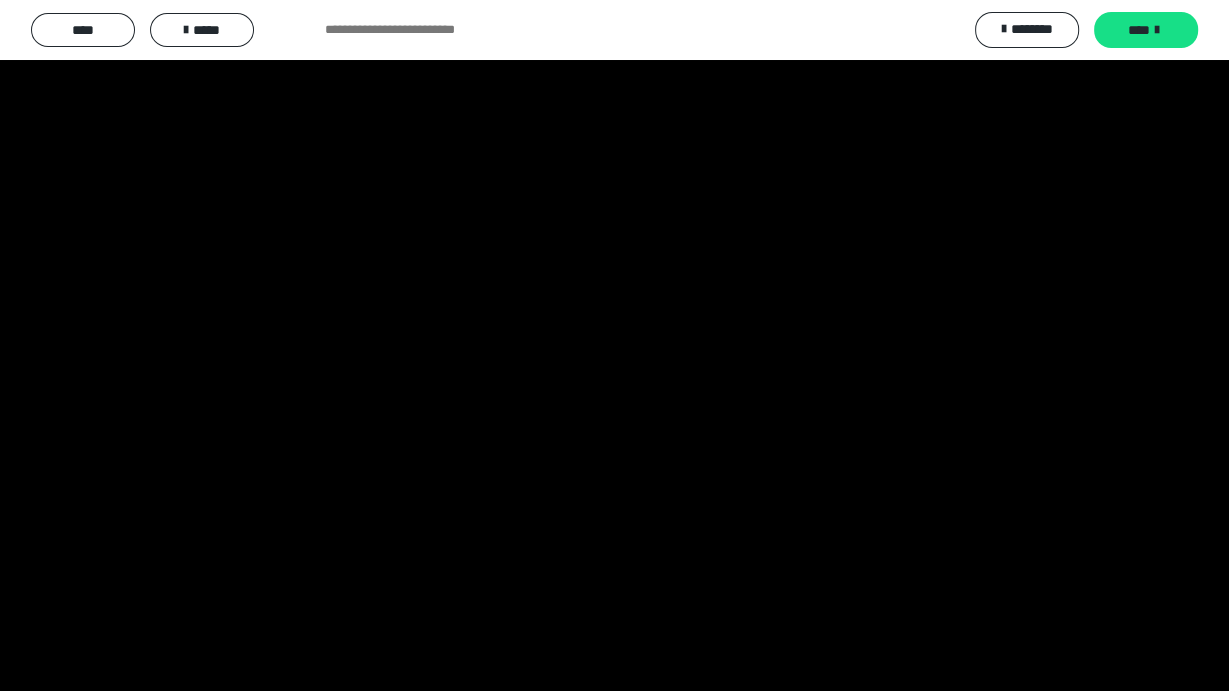 click at bounding box center (614, 345) 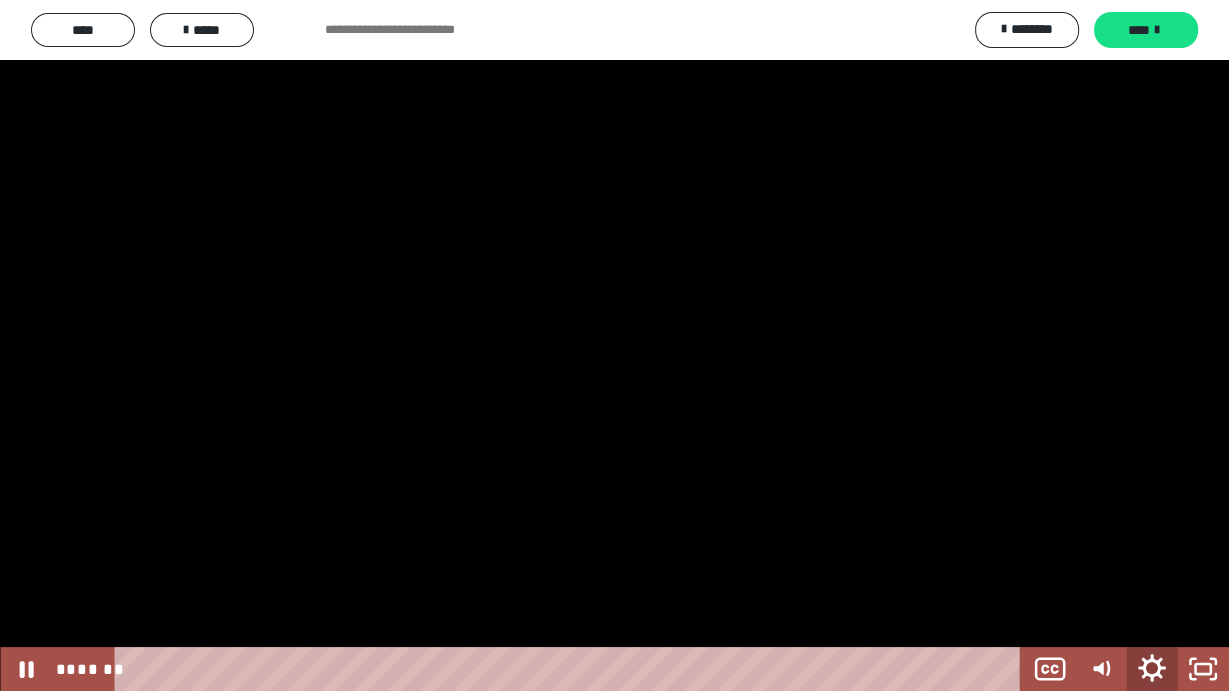 click 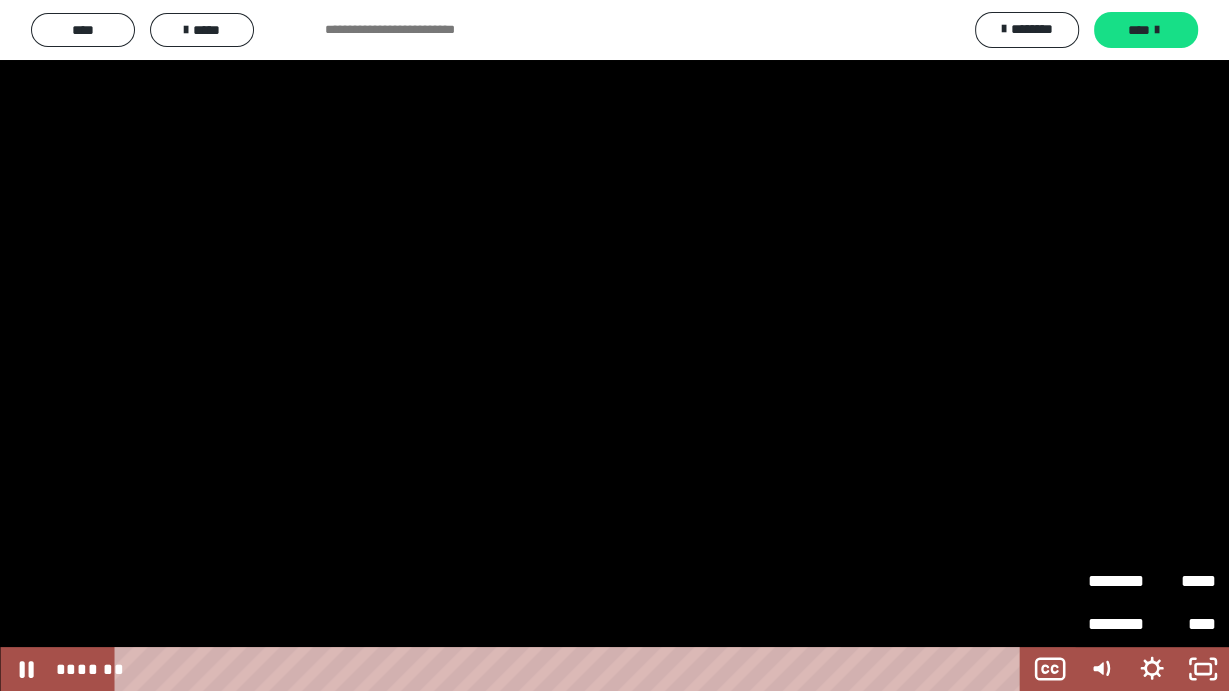 click on "********" at bounding box center (1120, 582) 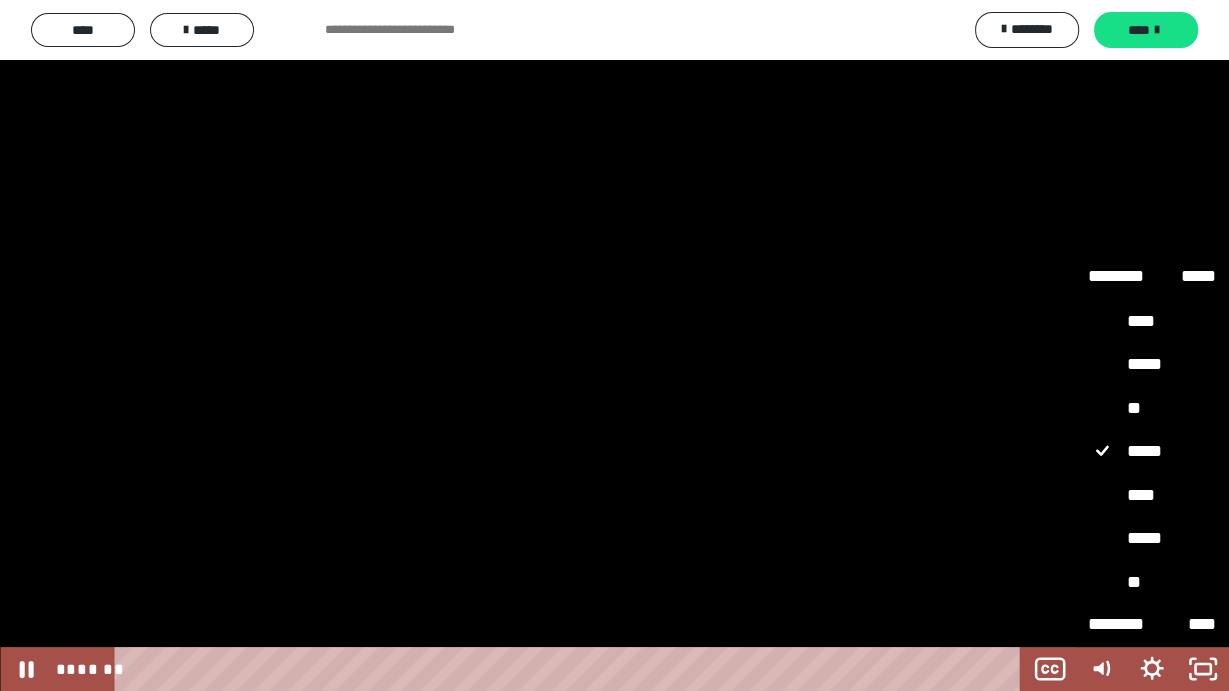 click on "**" at bounding box center (1152, 408) 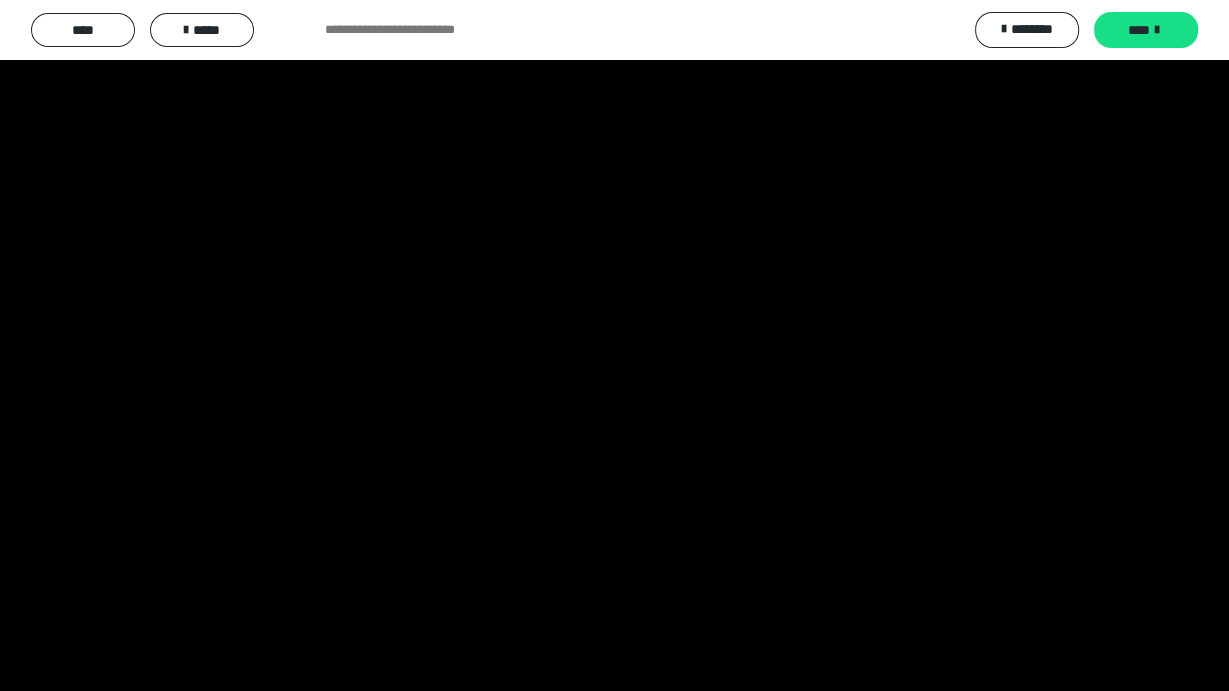 click at bounding box center [614, 345] 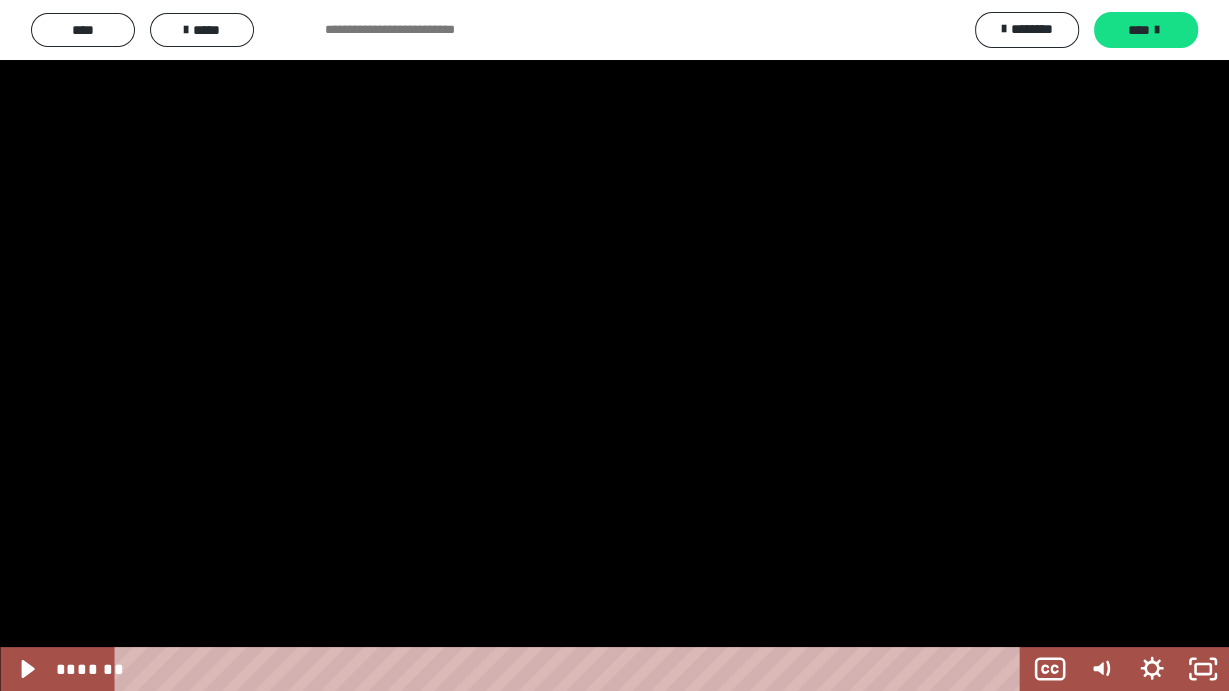 click at bounding box center (614, 345) 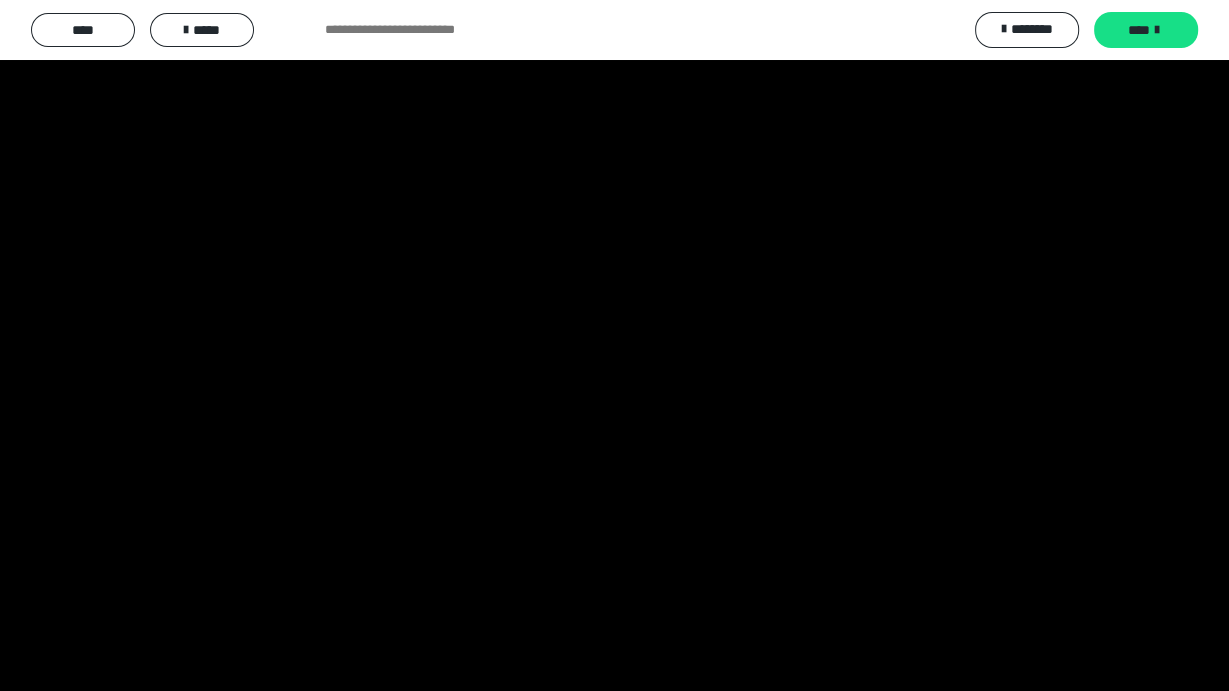 click at bounding box center [614, 345] 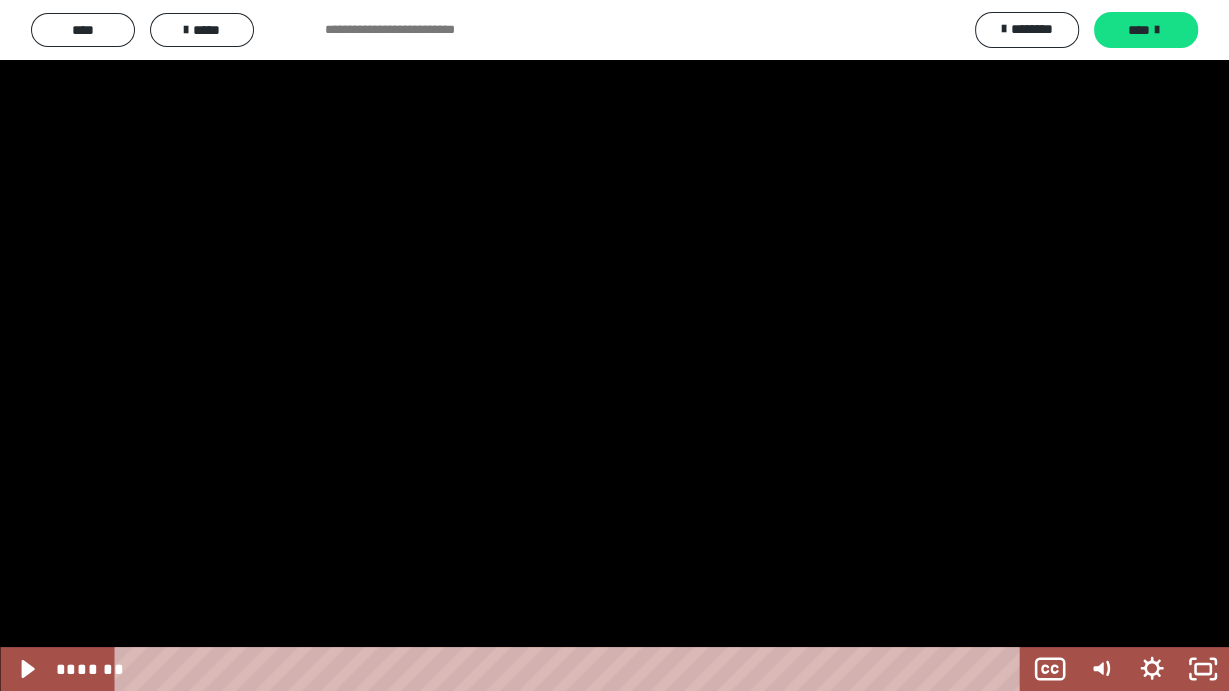 click at bounding box center [614, 345] 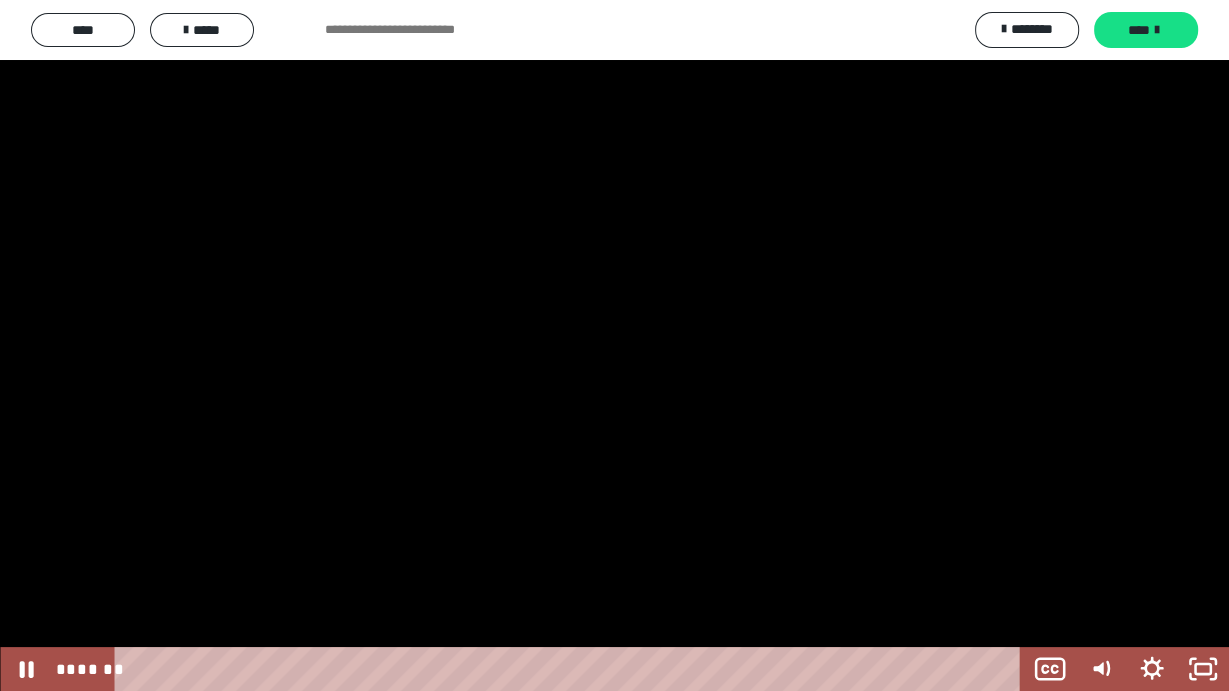 click at bounding box center [614, 345] 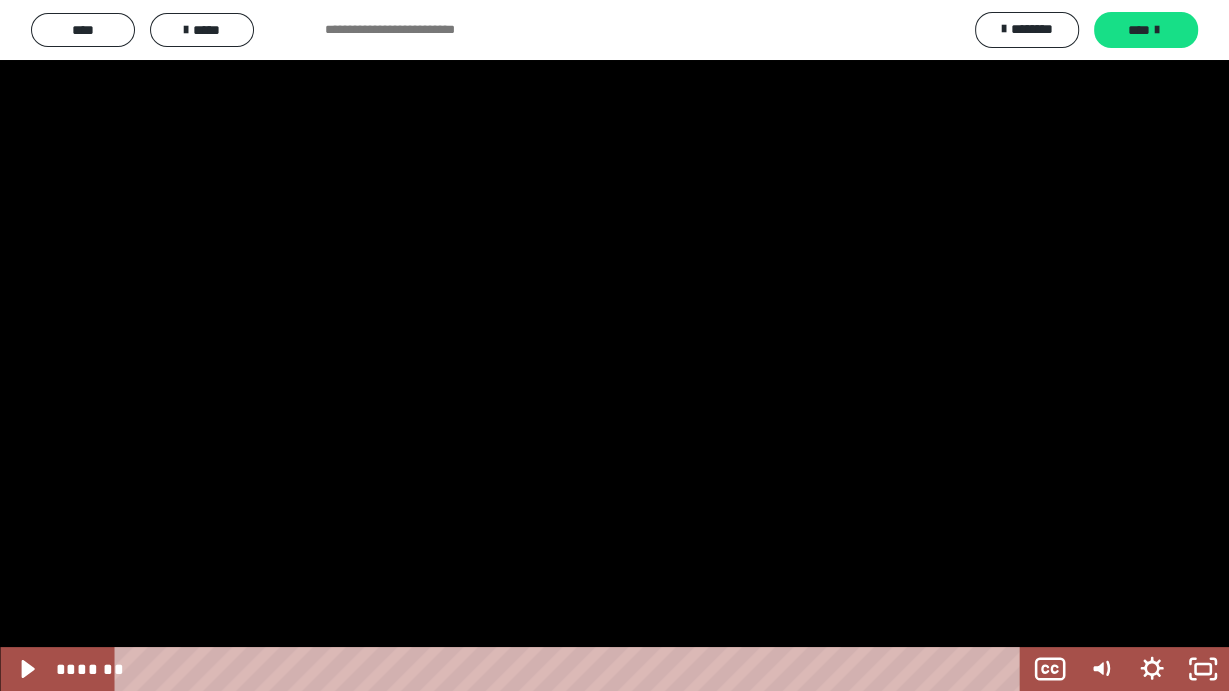 click at bounding box center (614, 345) 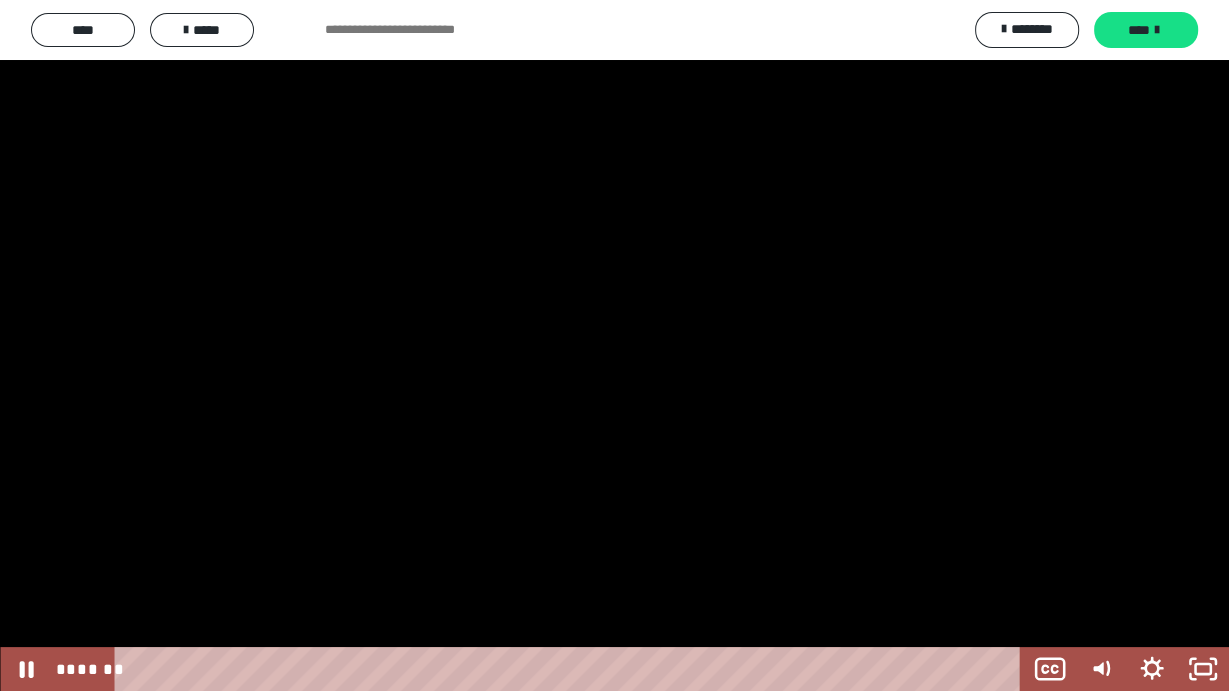 click at bounding box center [614, 345] 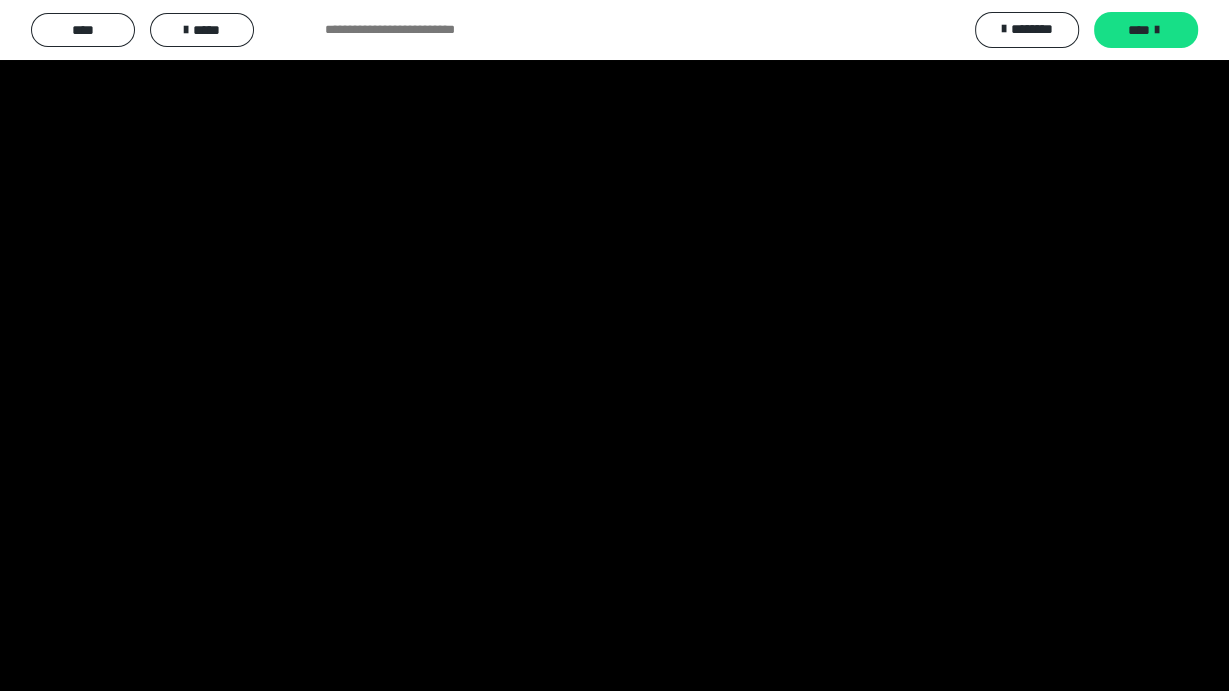 click at bounding box center (614, 345) 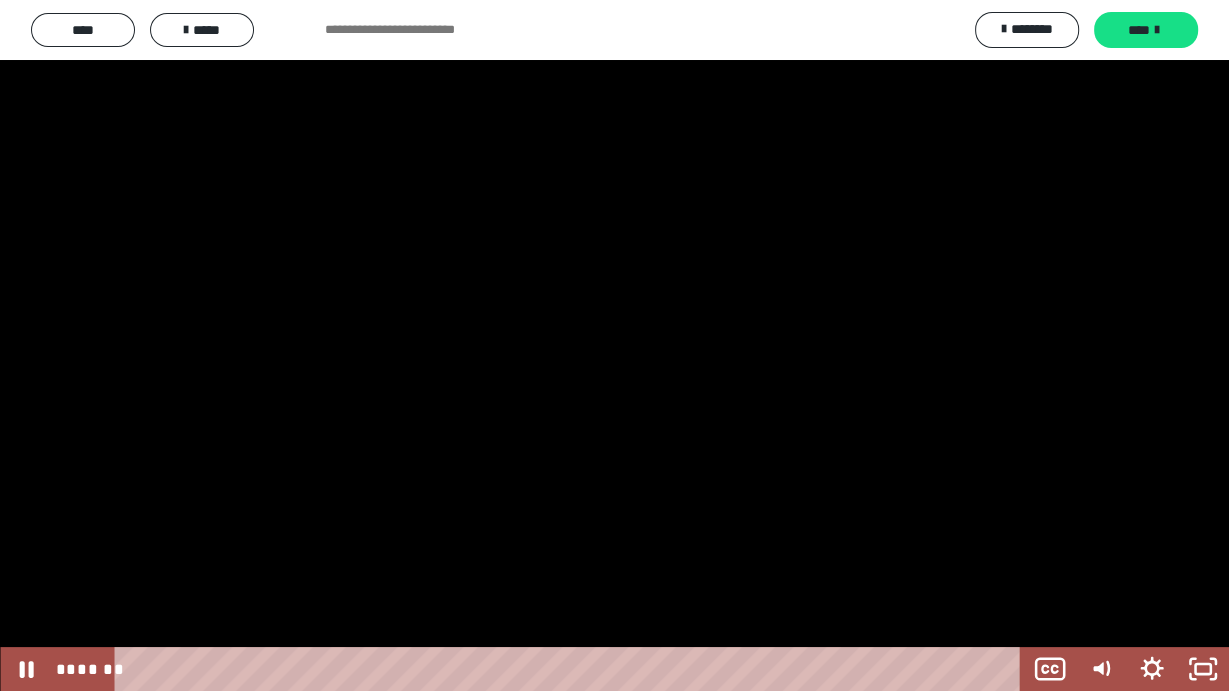 click at bounding box center (614, 345) 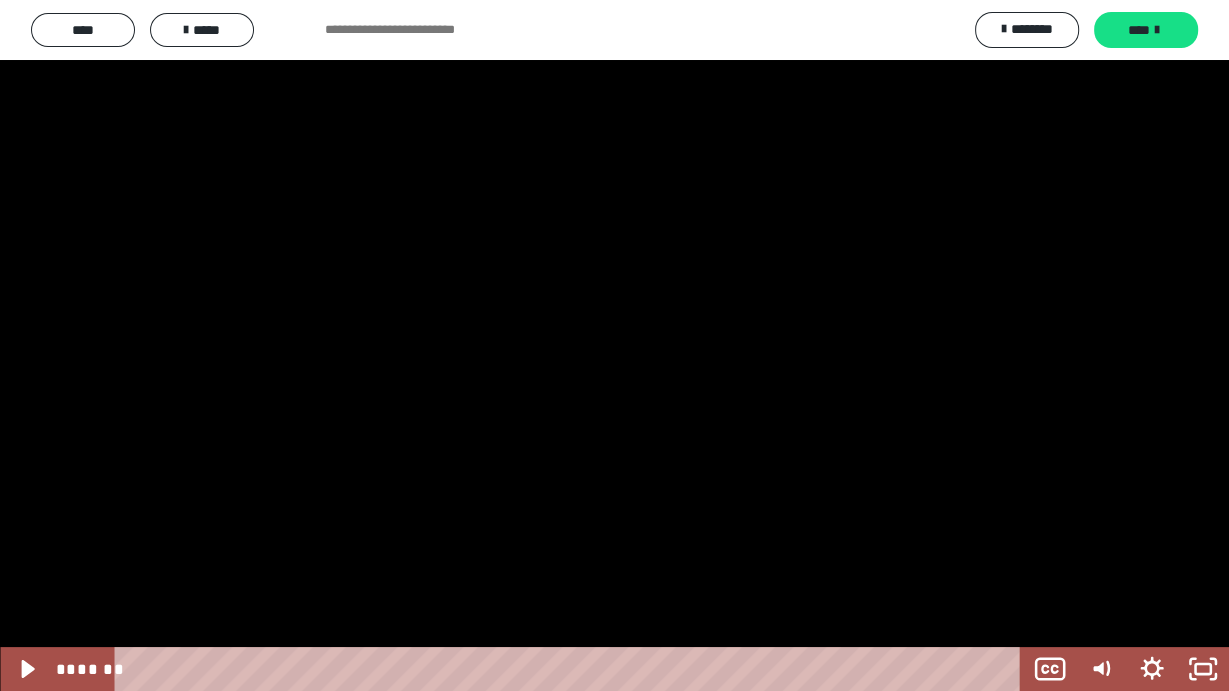 click at bounding box center [614, 345] 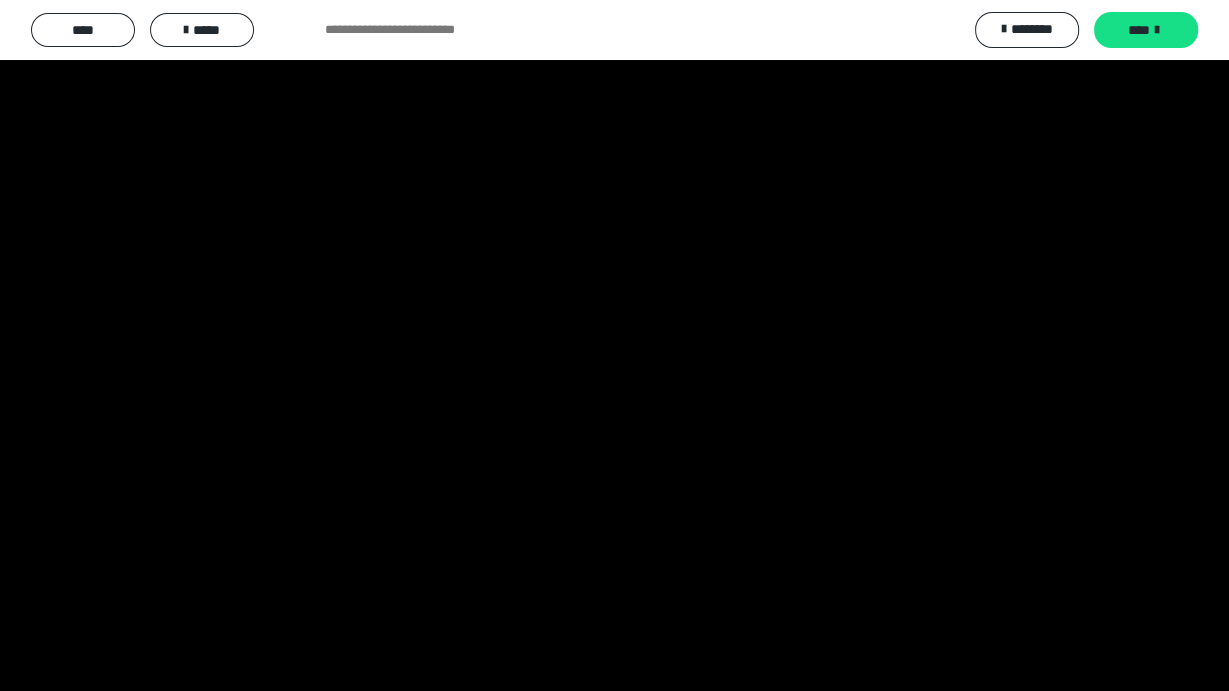 click at bounding box center (614, 345) 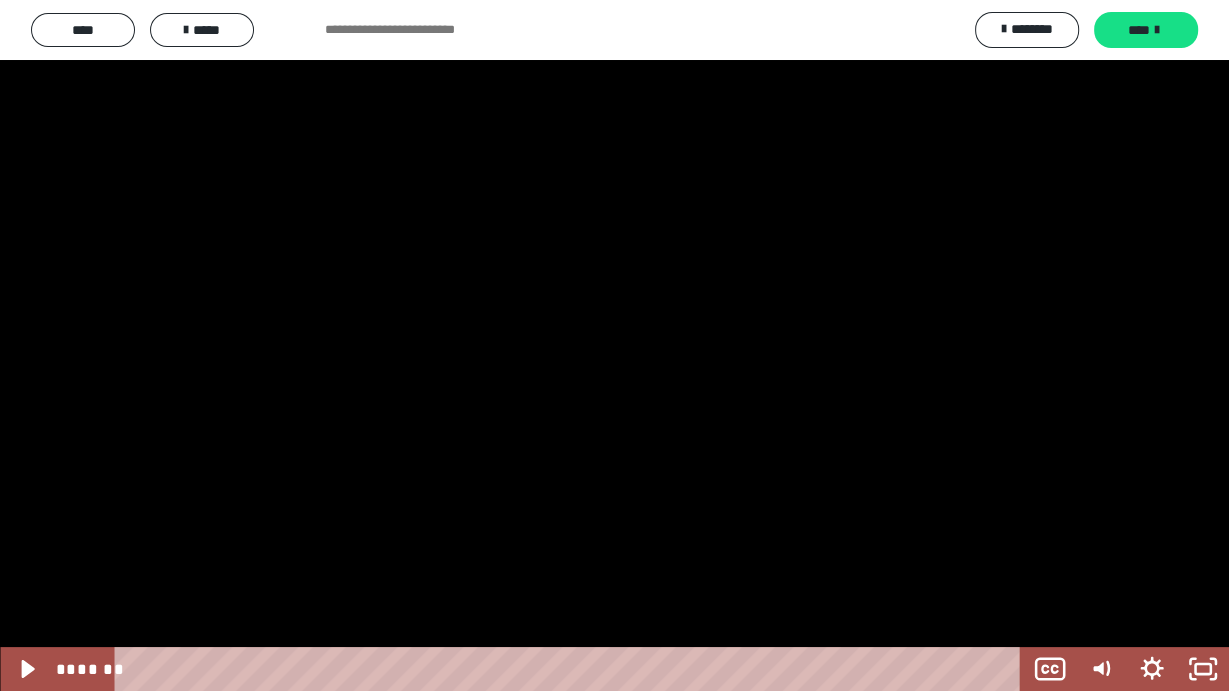 click at bounding box center [614, 345] 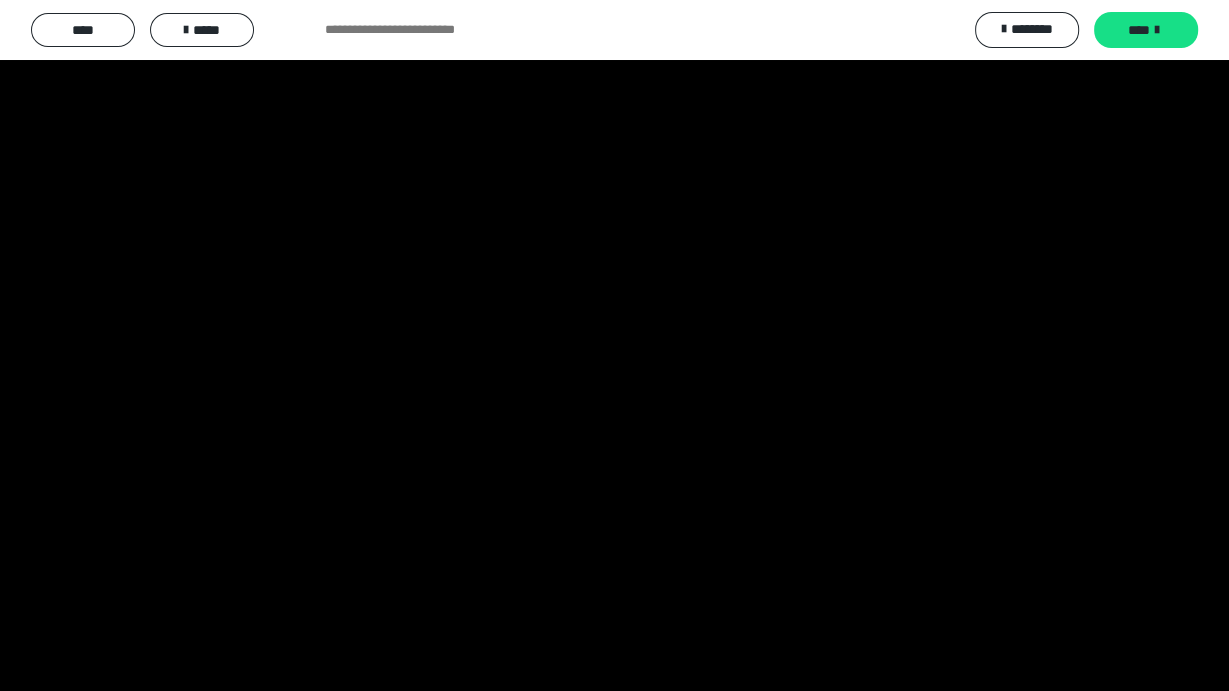 click at bounding box center (614, 345) 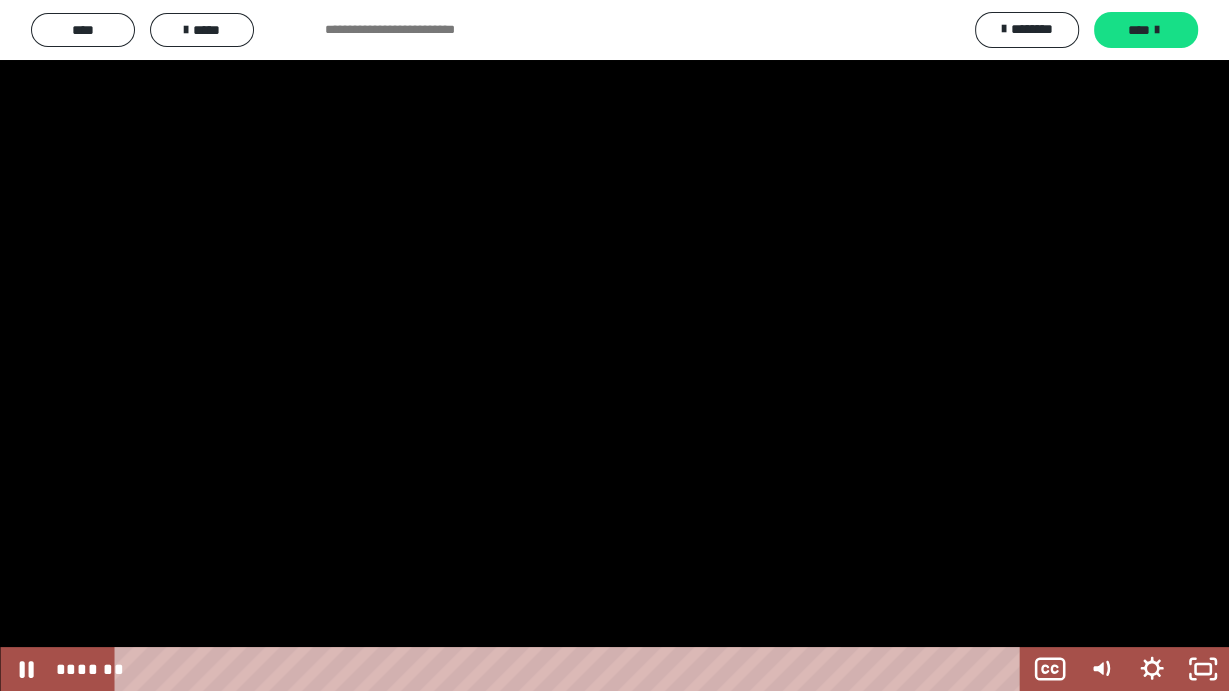 click at bounding box center [614, 345] 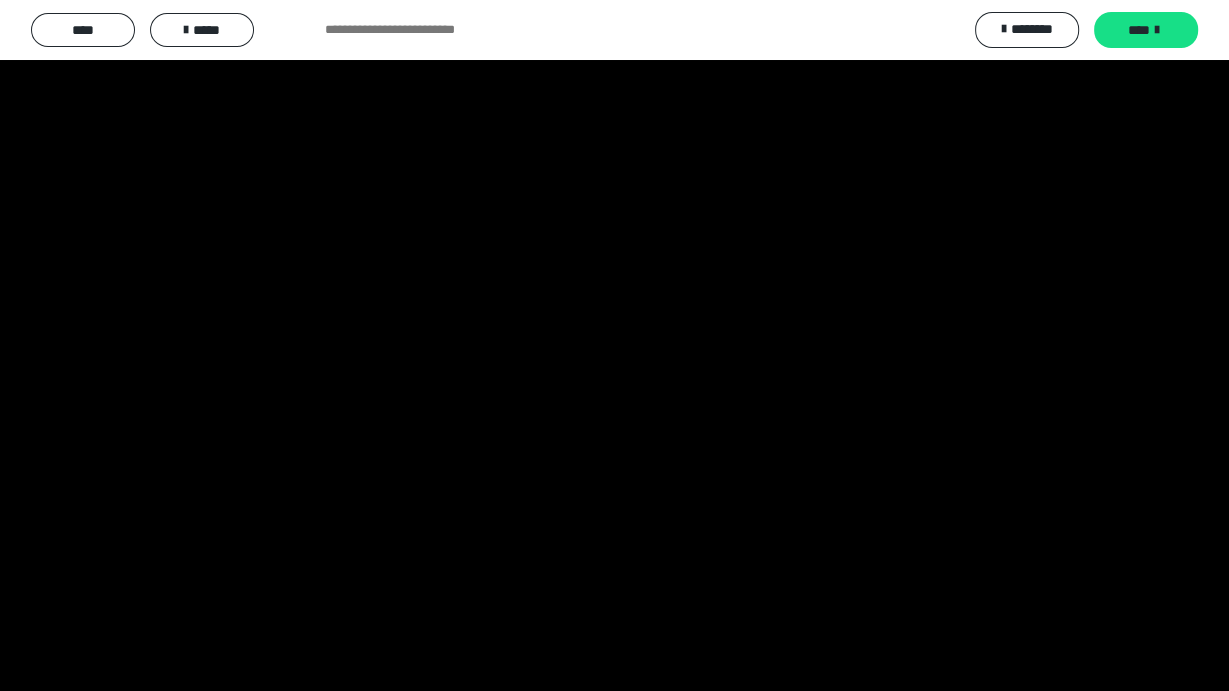 click at bounding box center (614, 345) 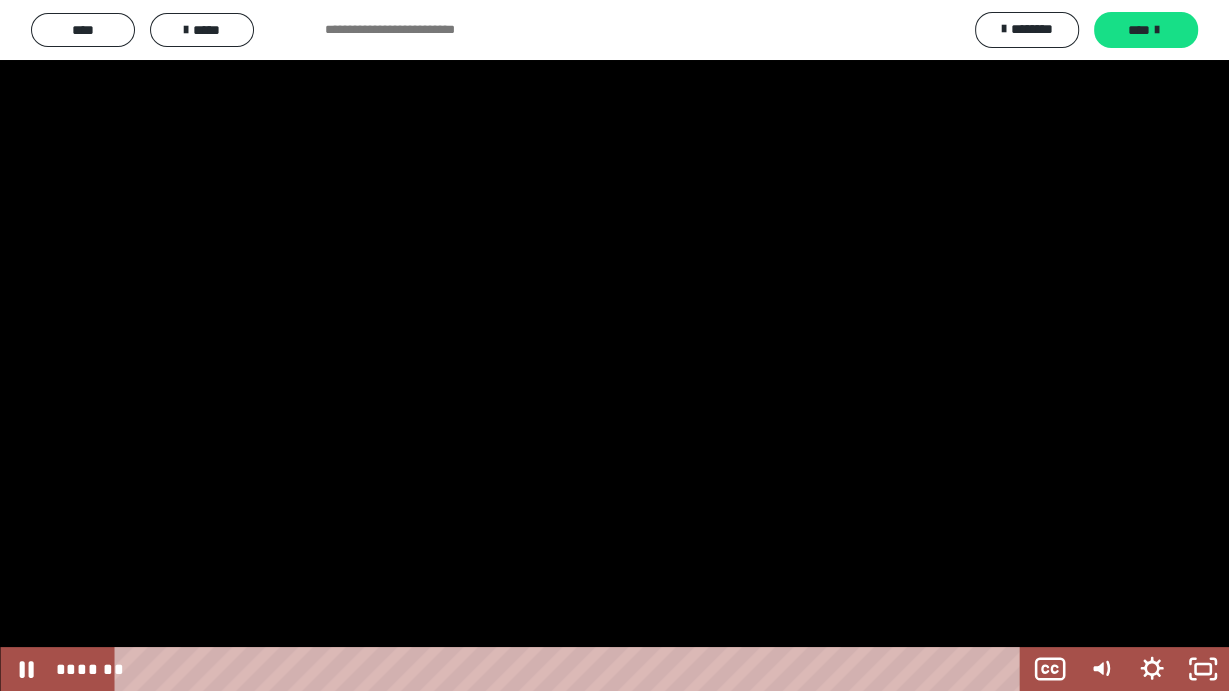 drag, startPoint x: 604, startPoint y: 179, endPoint x: 602, endPoint y: 168, distance: 11.18034 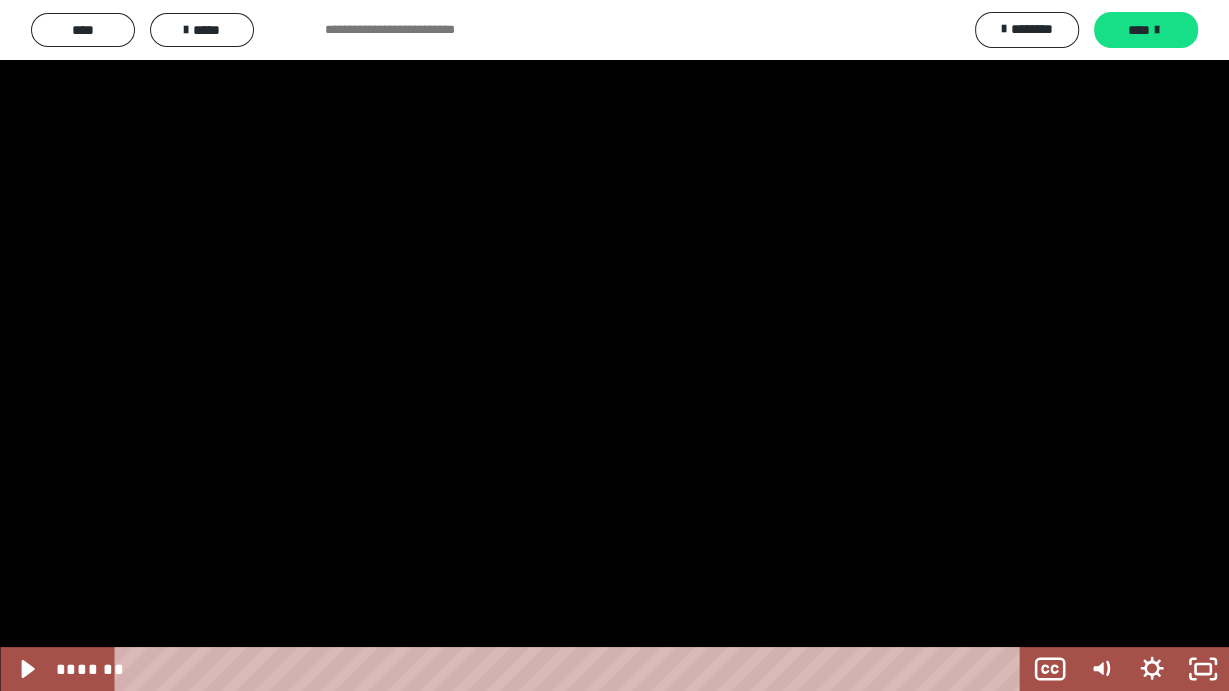 click at bounding box center [614, 345] 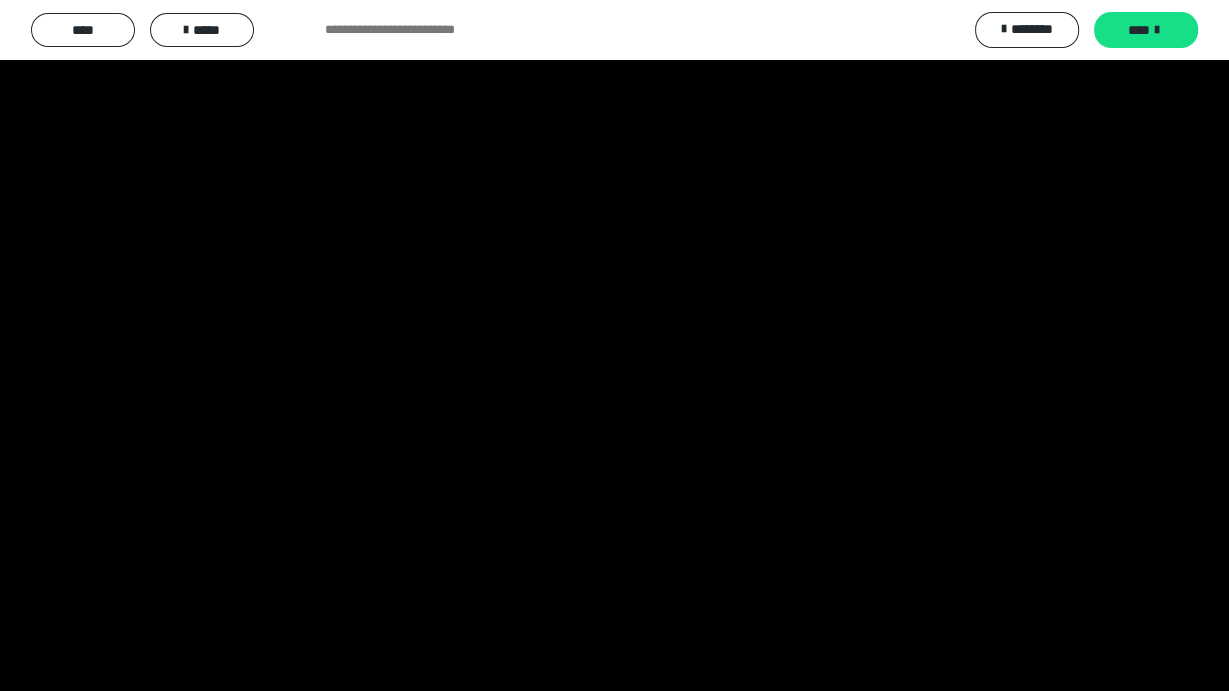 click at bounding box center [614, 345] 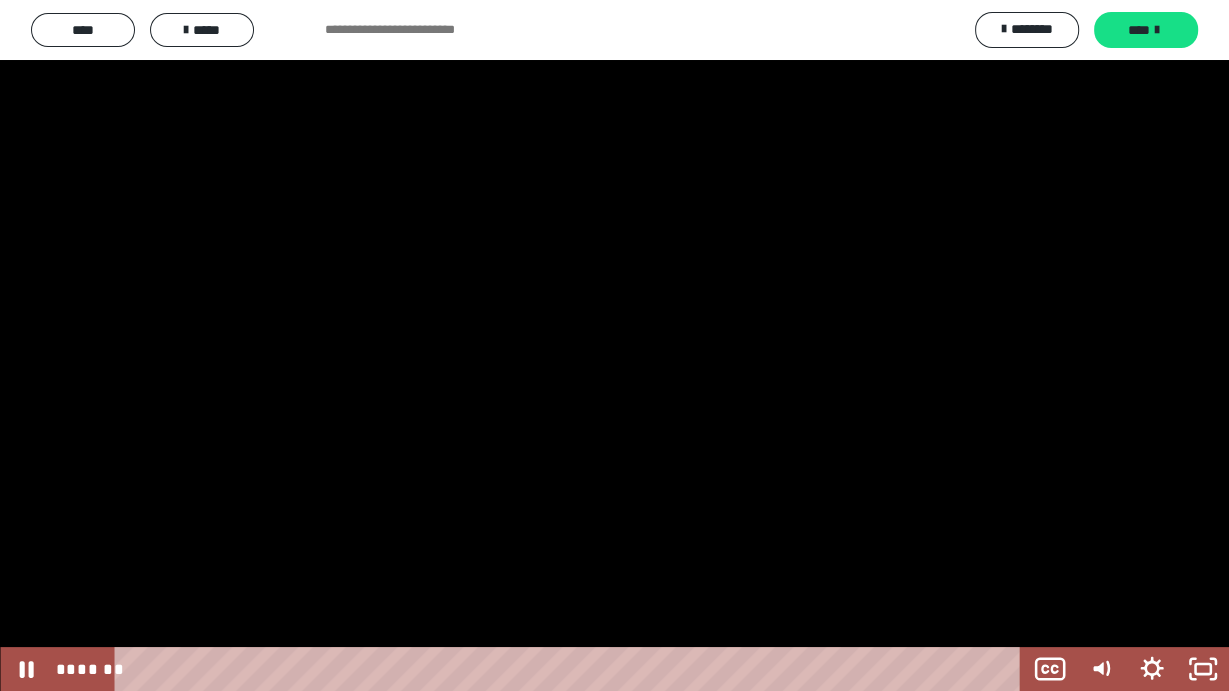 click at bounding box center [614, 345] 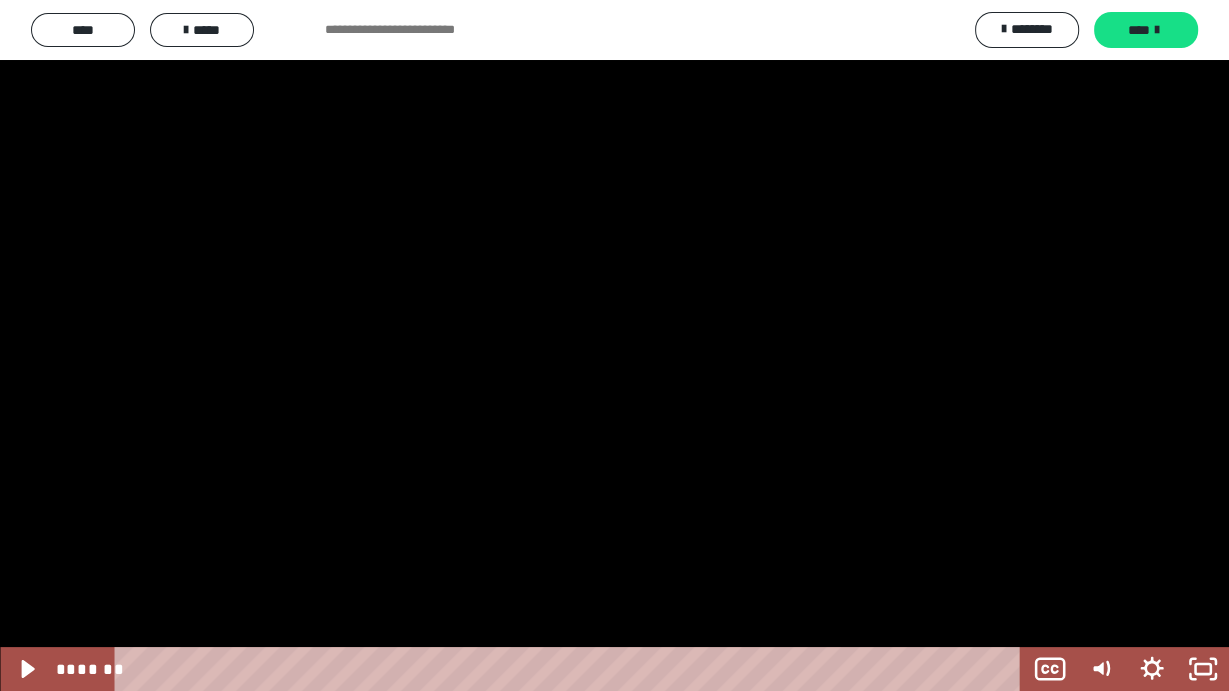 click at bounding box center [614, 345] 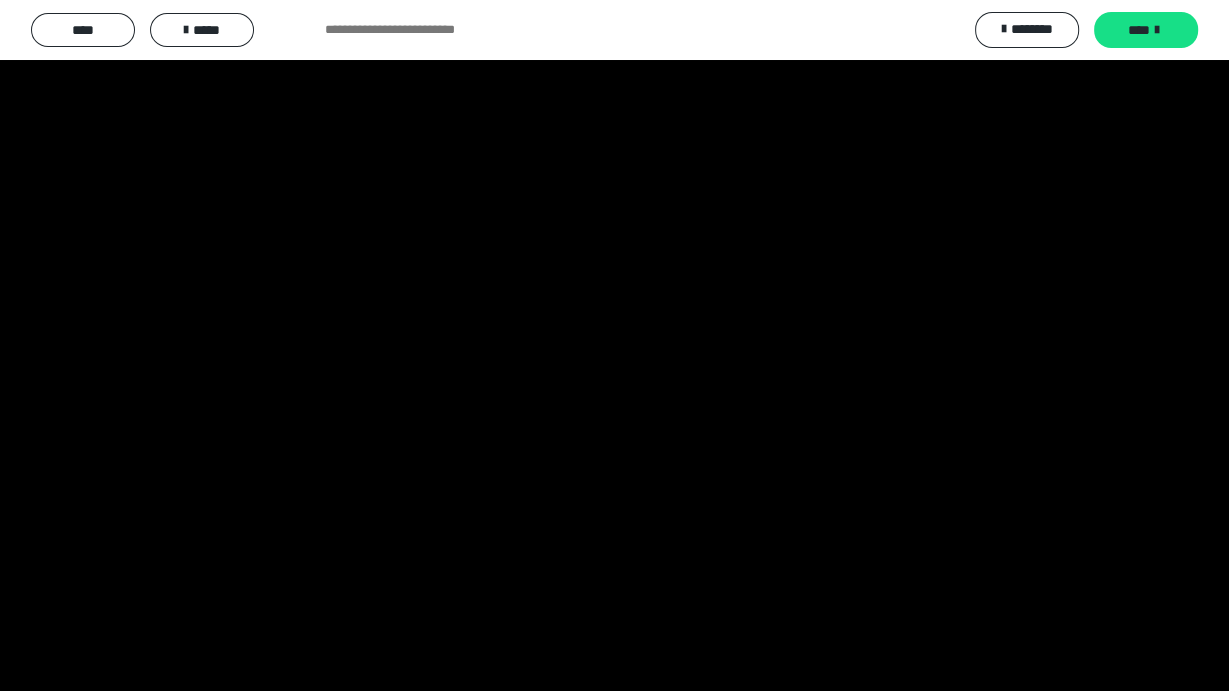 click at bounding box center [614, 345] 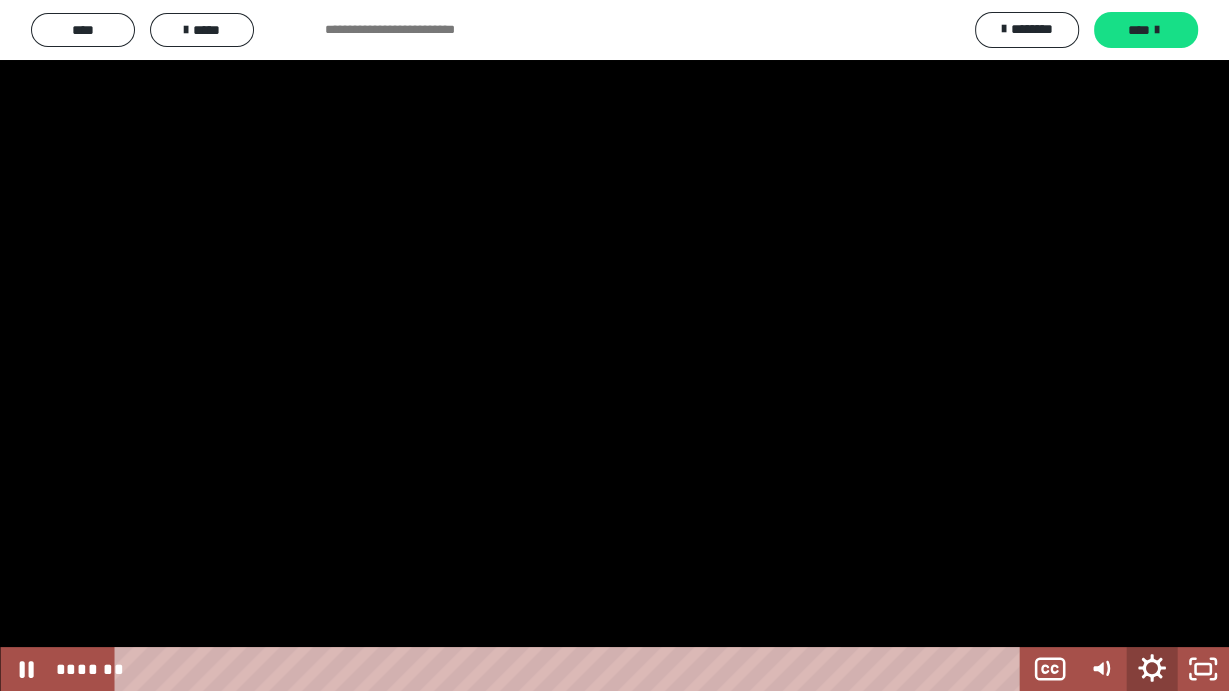 click 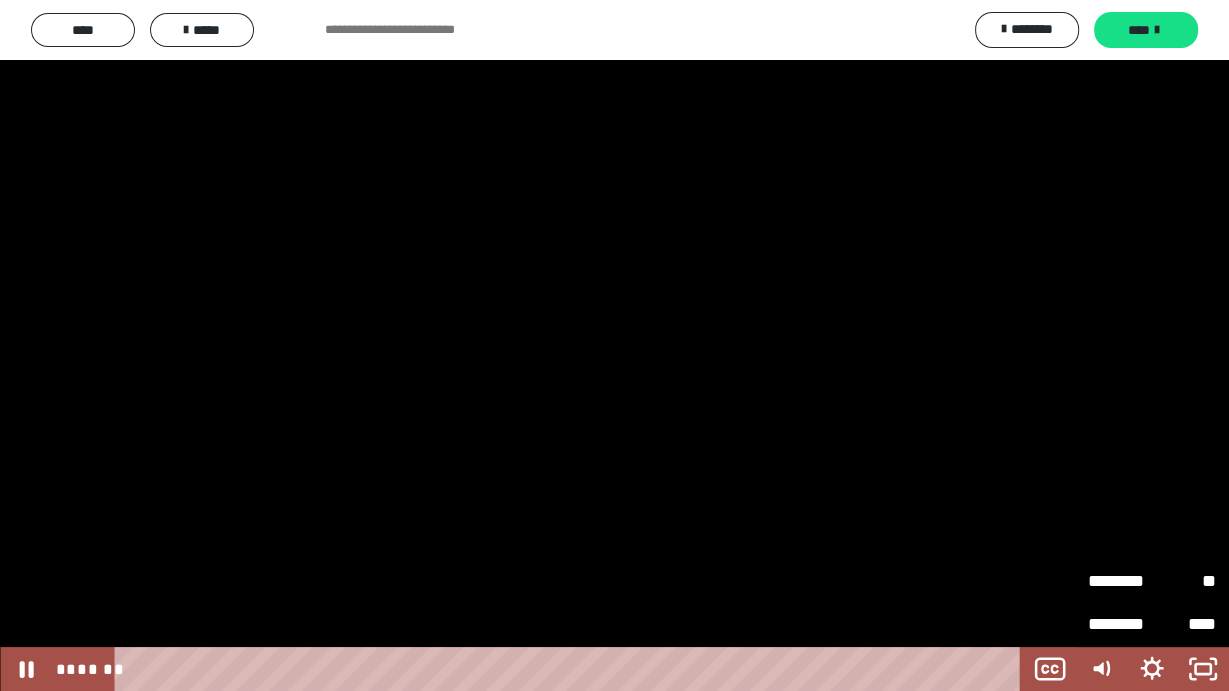 click on "********" at bounding box center (1120, 582) 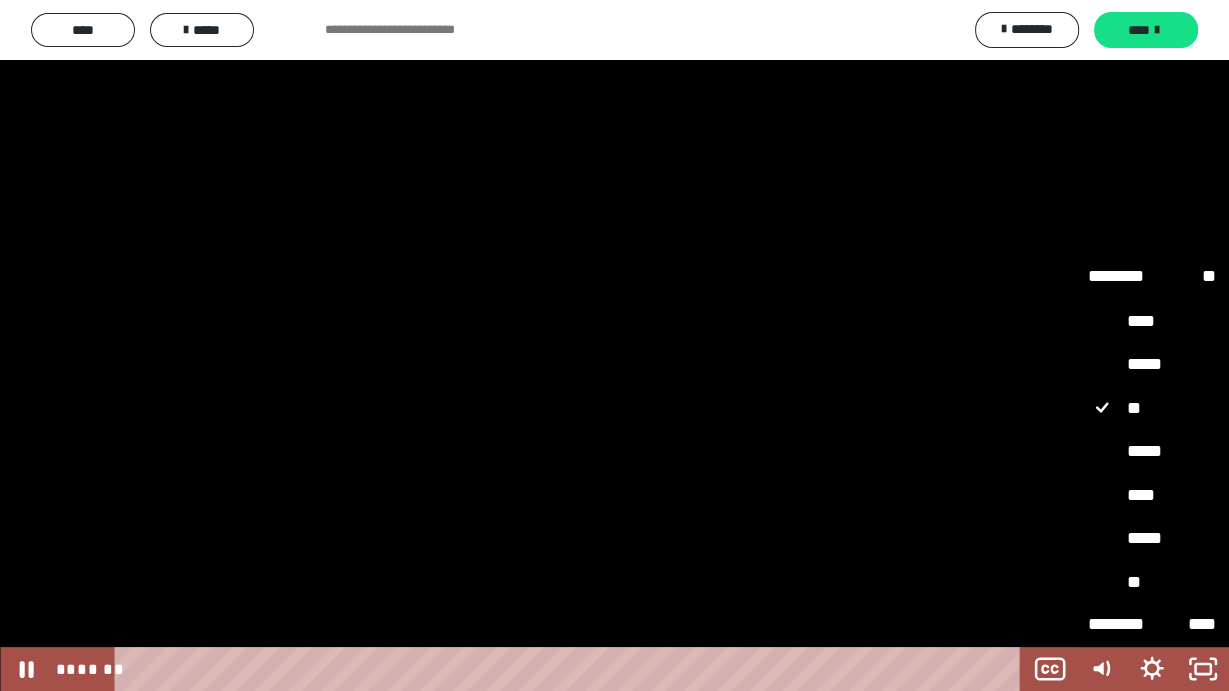 click on "*****" at bounding box center (1152, 451) 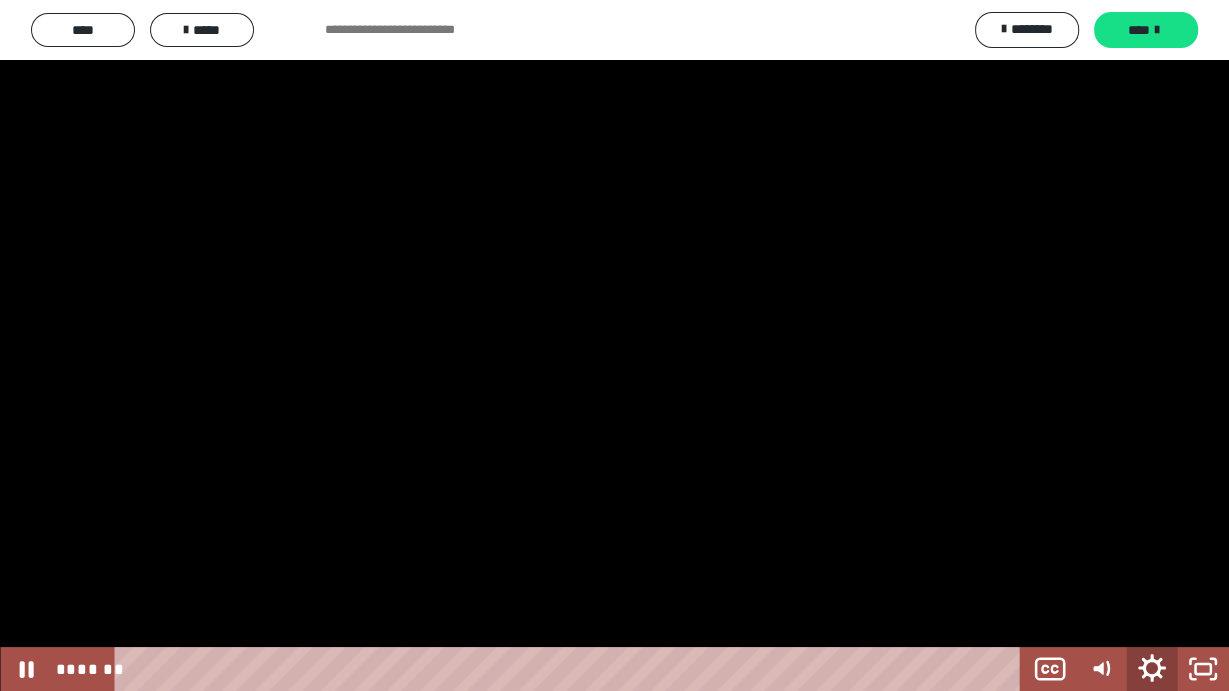 click 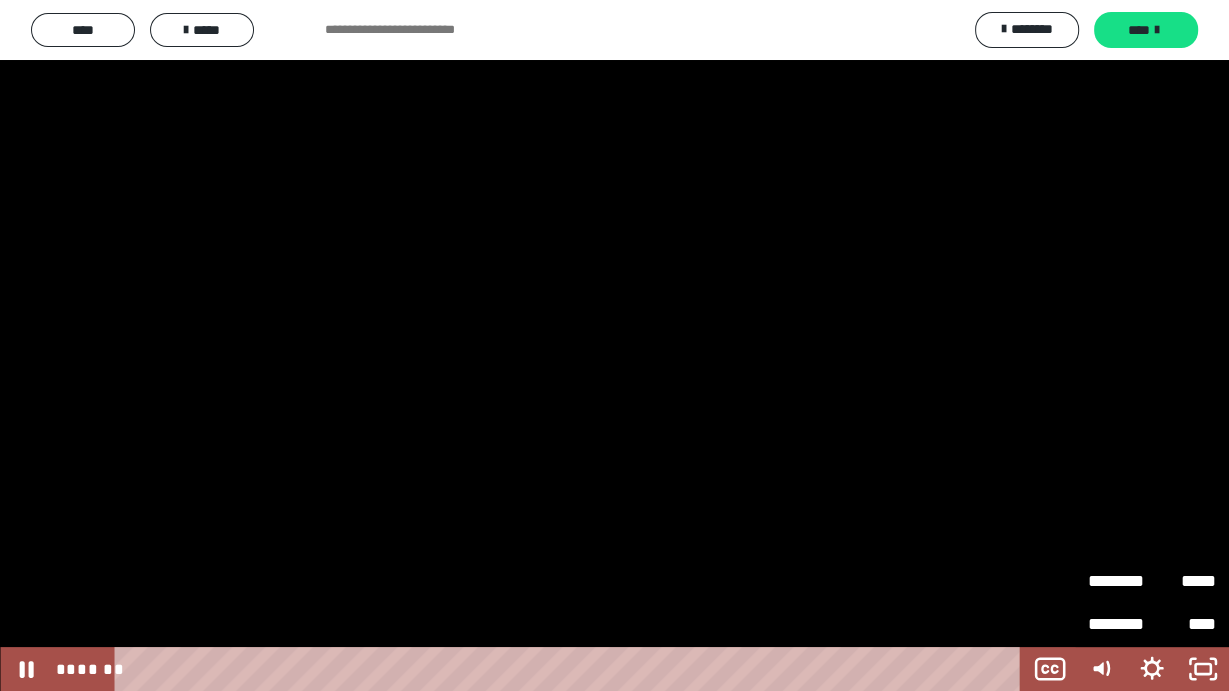 click on "********" at bounding box center [1120, 582] 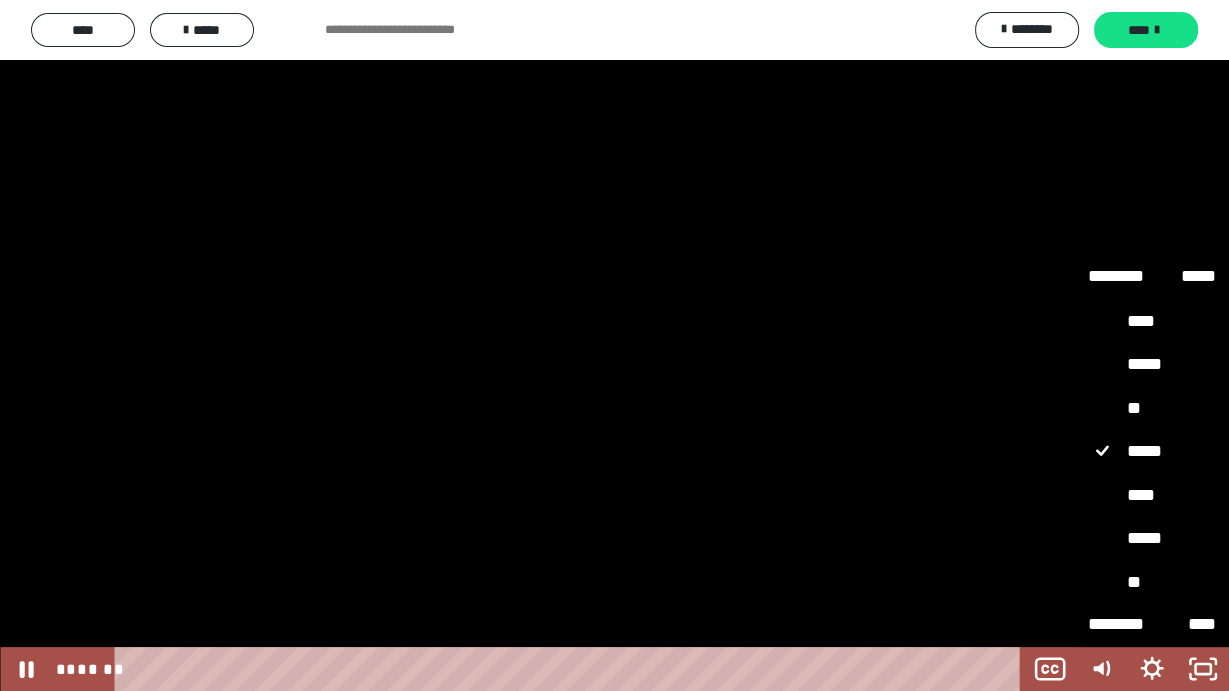 click on "*****" at bounding box center (1152, 538) 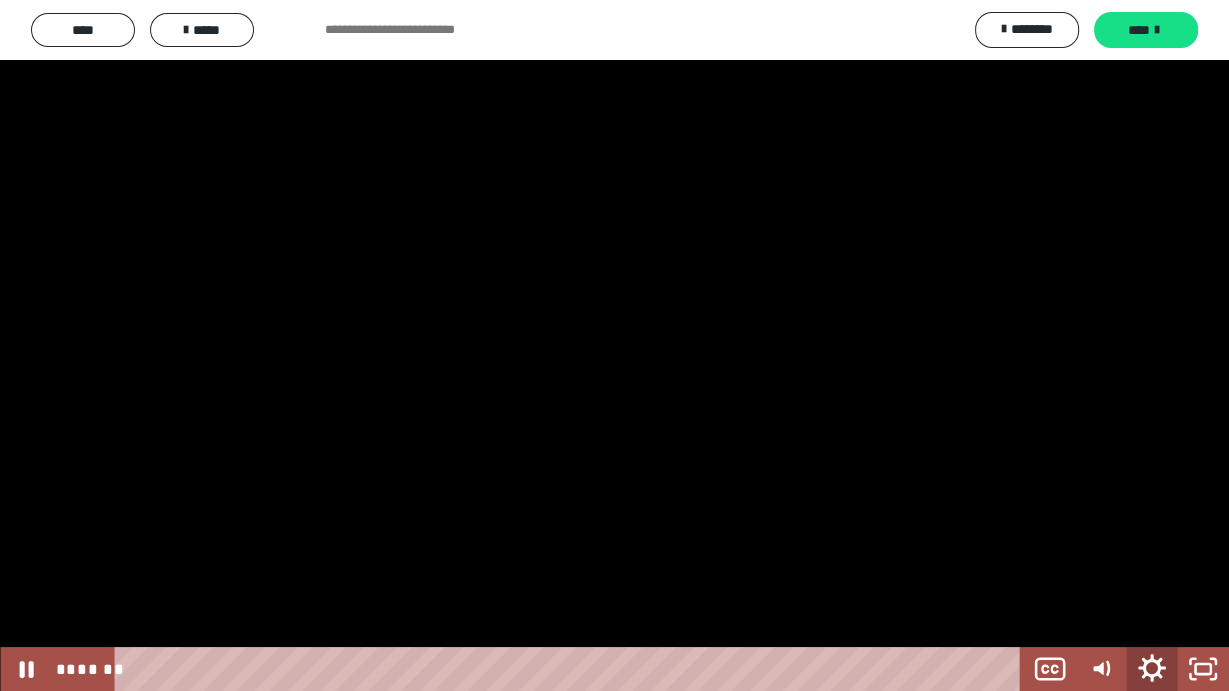 click 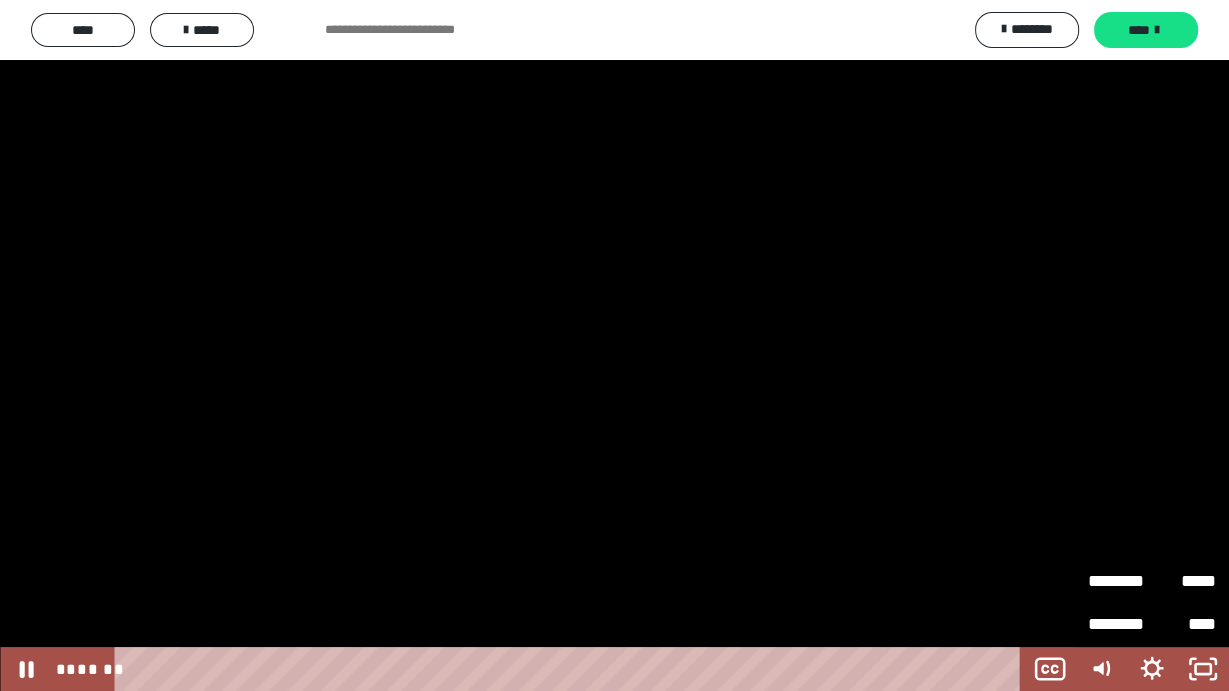 click on "********" at bounding box center (1120, 573) 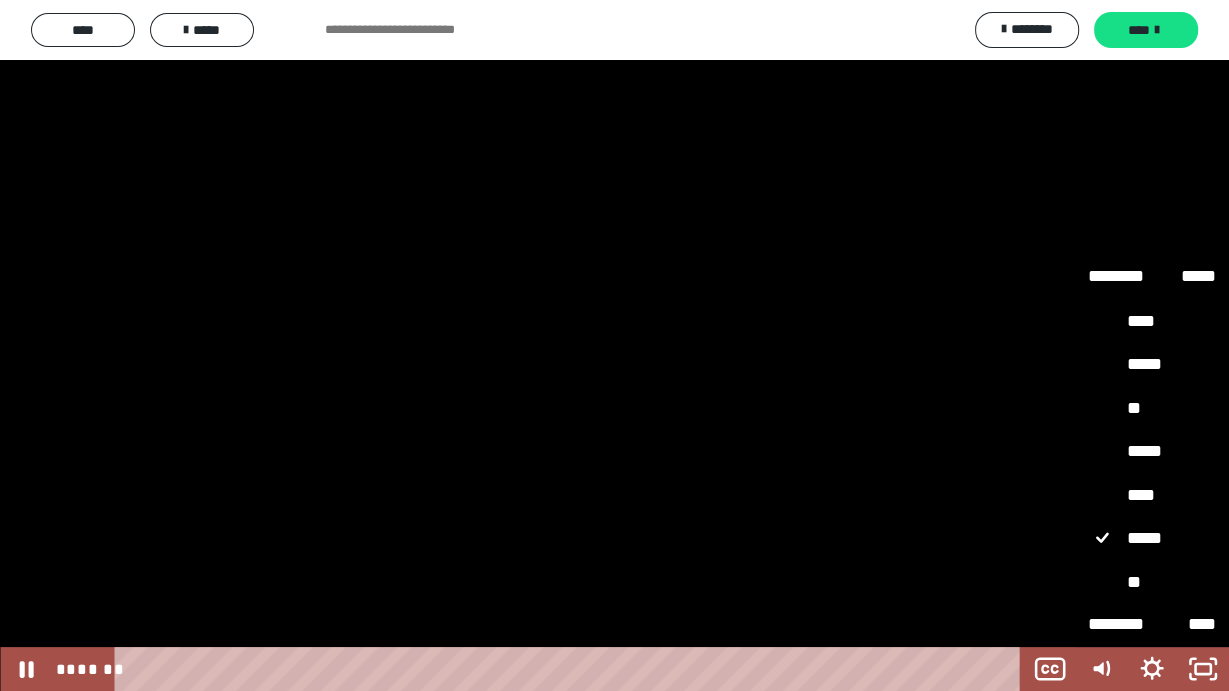 click on "**" at bounding box center (1152, 408) 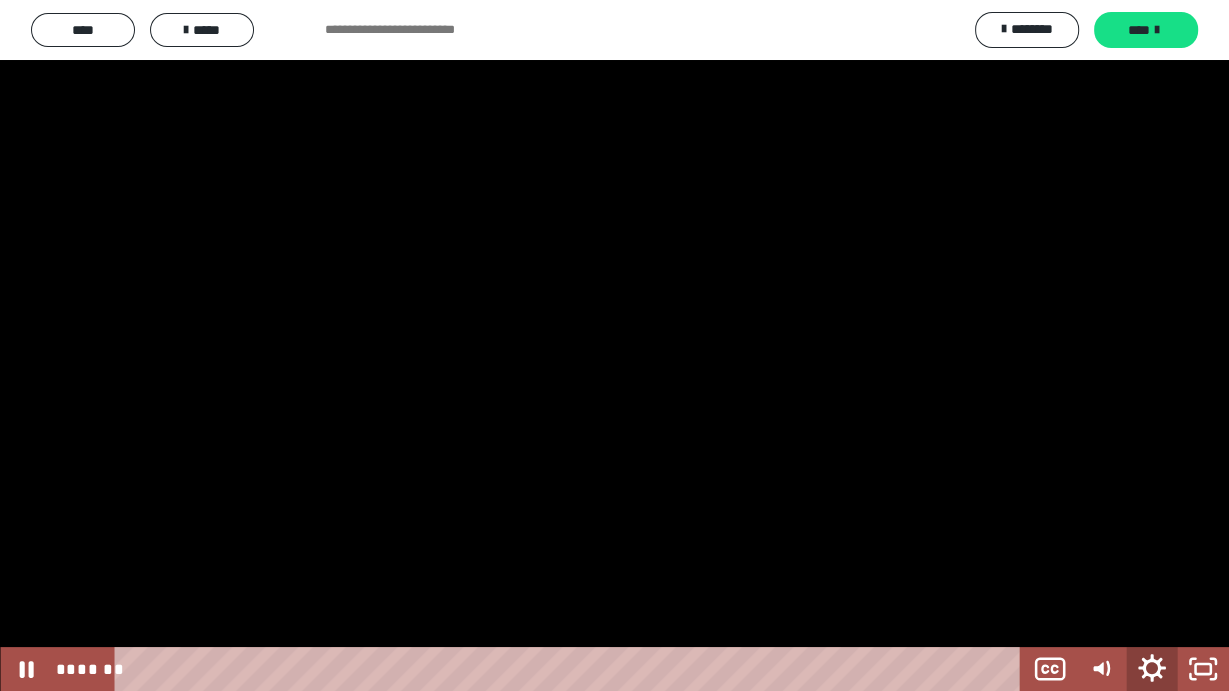 click 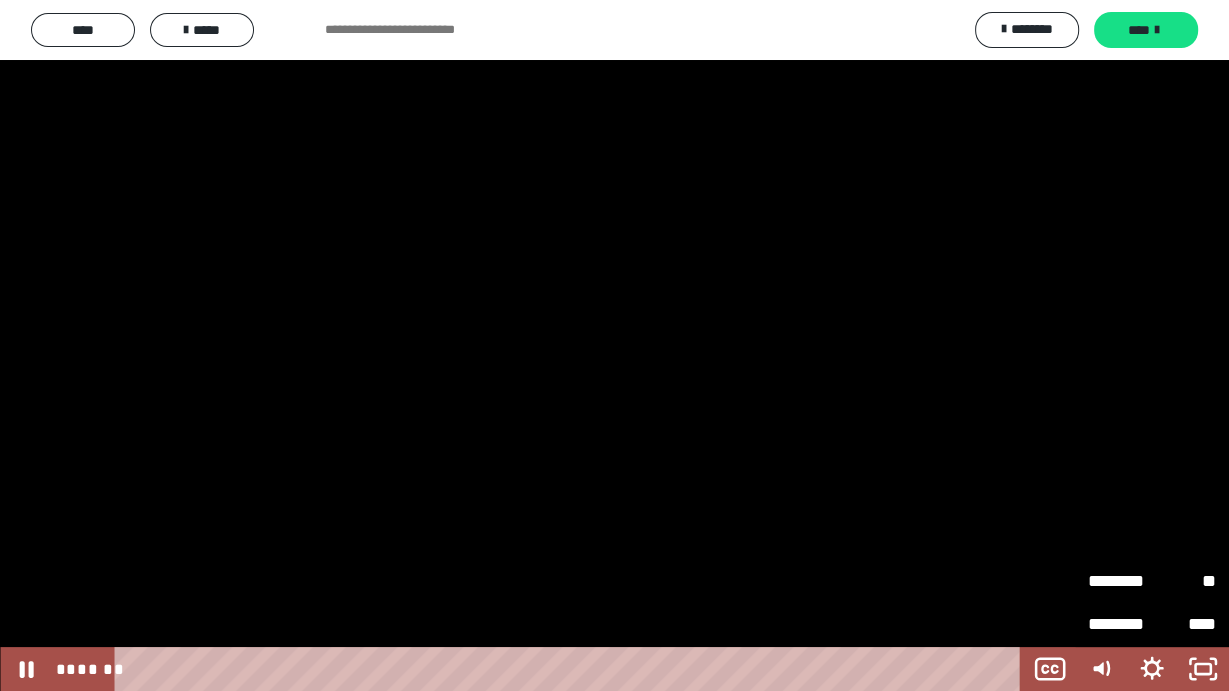 click on "********" at bounding box center (1120, 582) 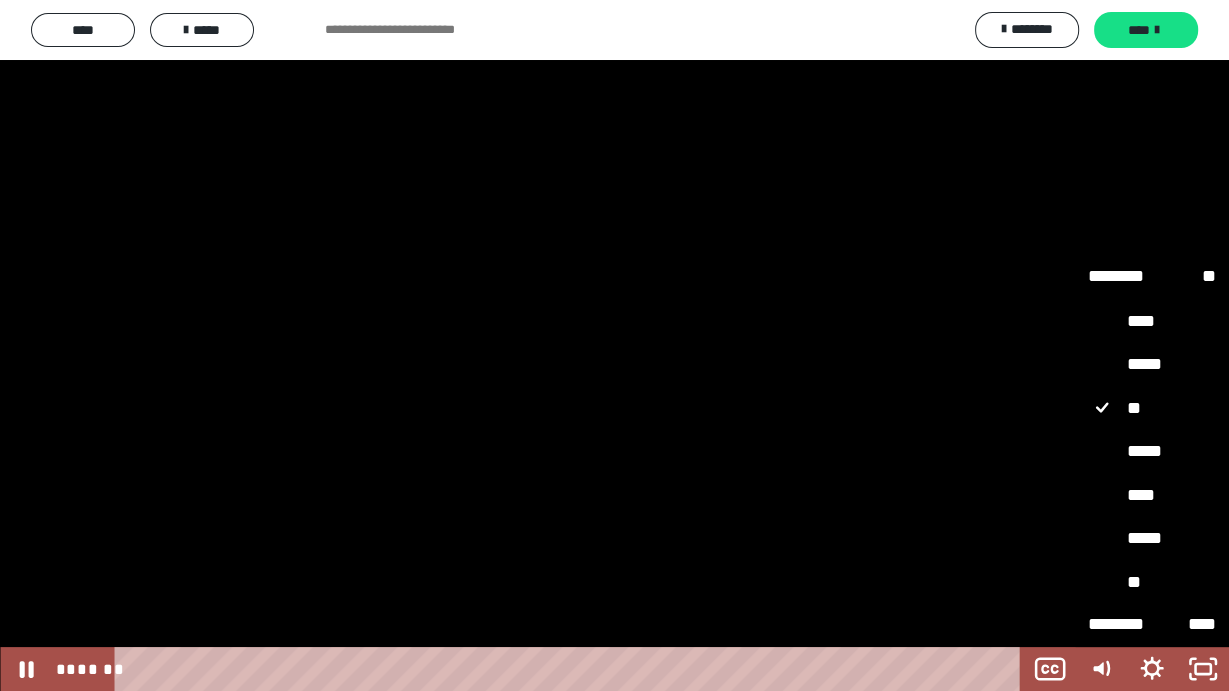 click on "*****" at bounding box center (1152, 538) 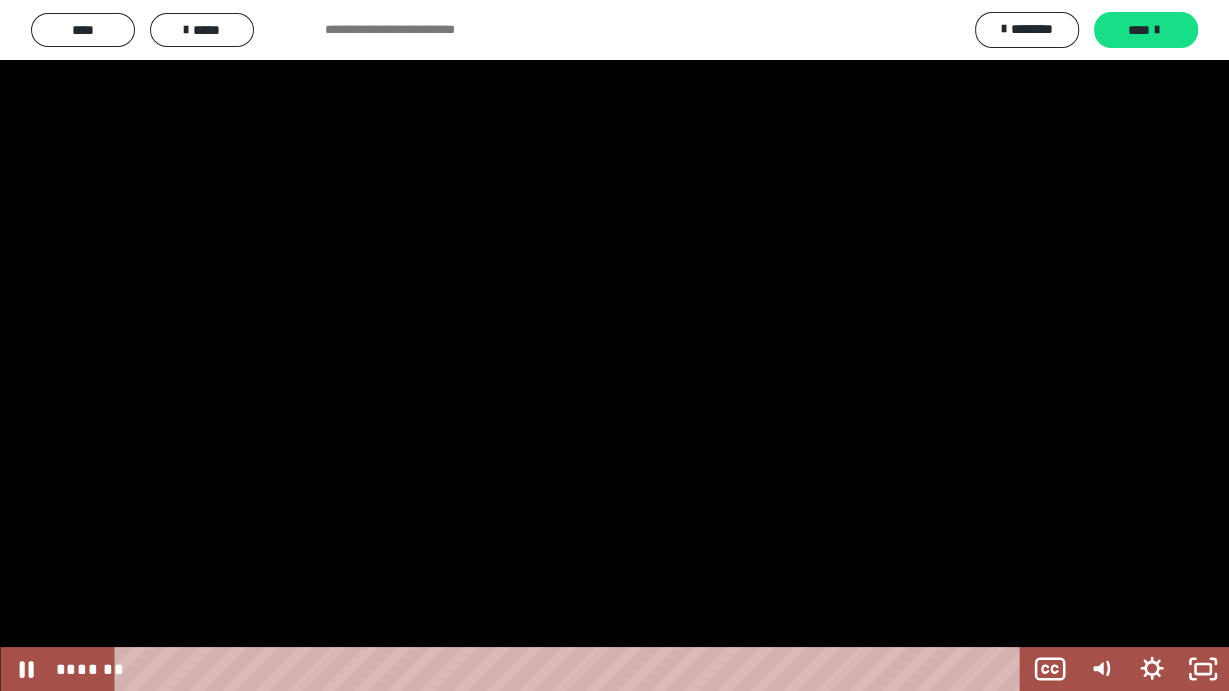 click at bounding box center (614, 345) 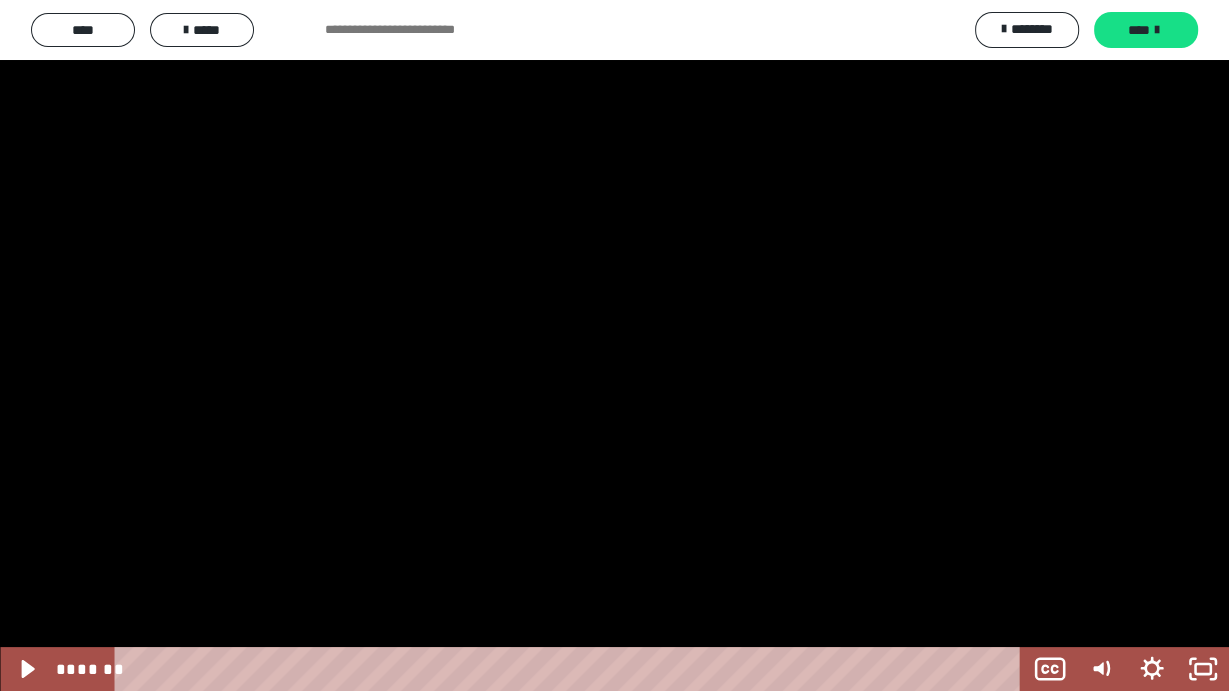 click at bounding box center [614, 345] 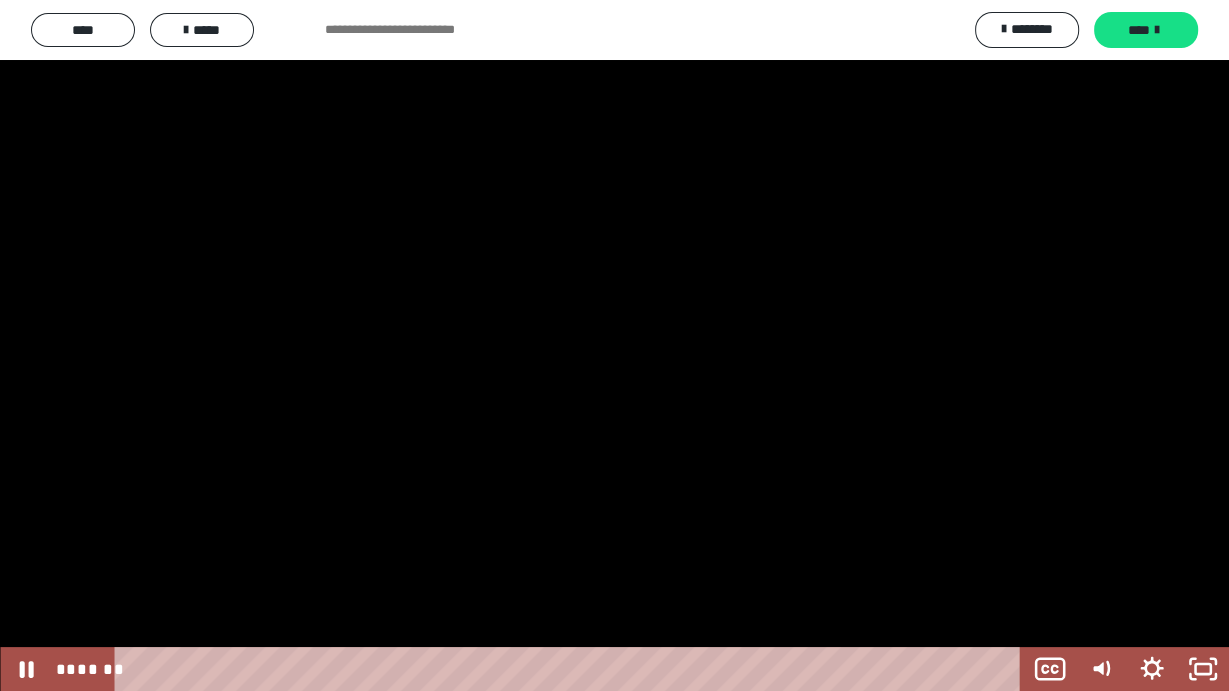 click at bounding box center (614, 345) 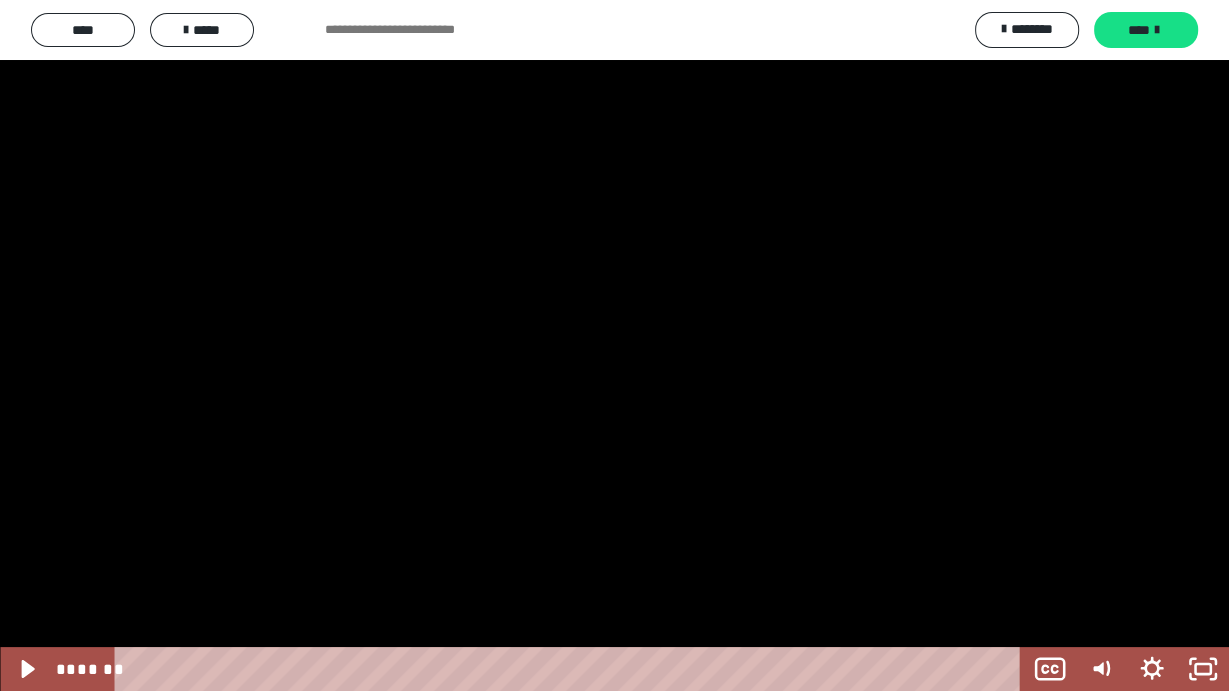 click at bounding box center [614, 345] 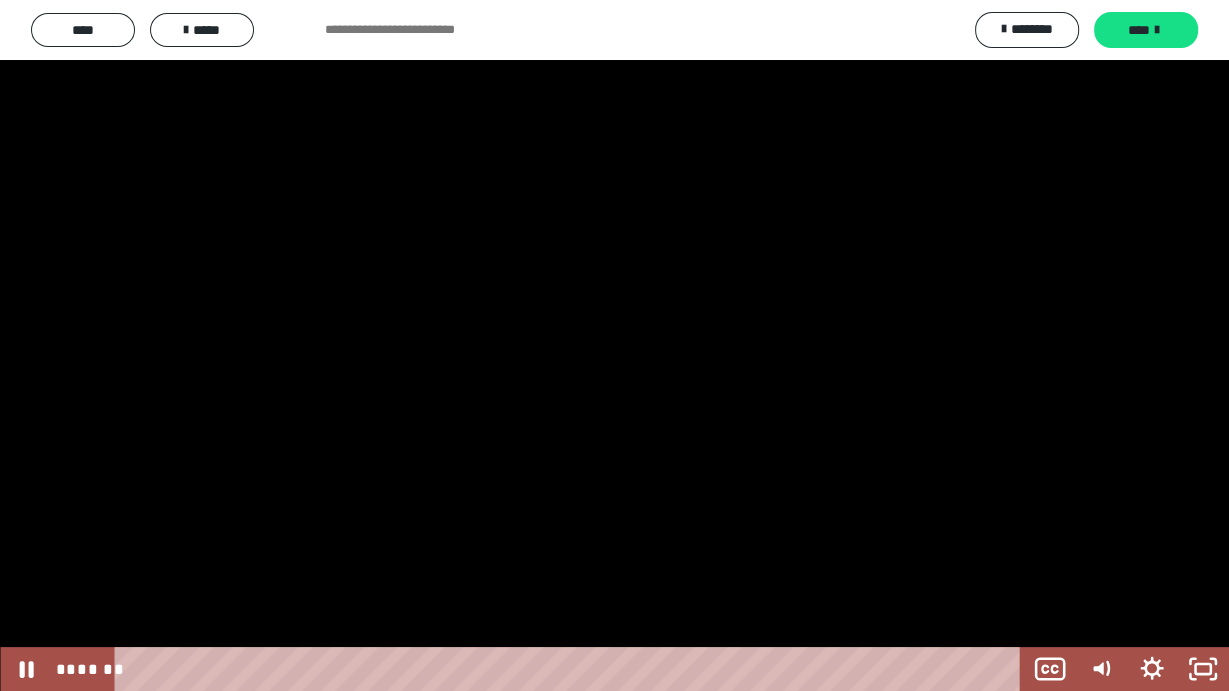click at bounding box center (614, 345) 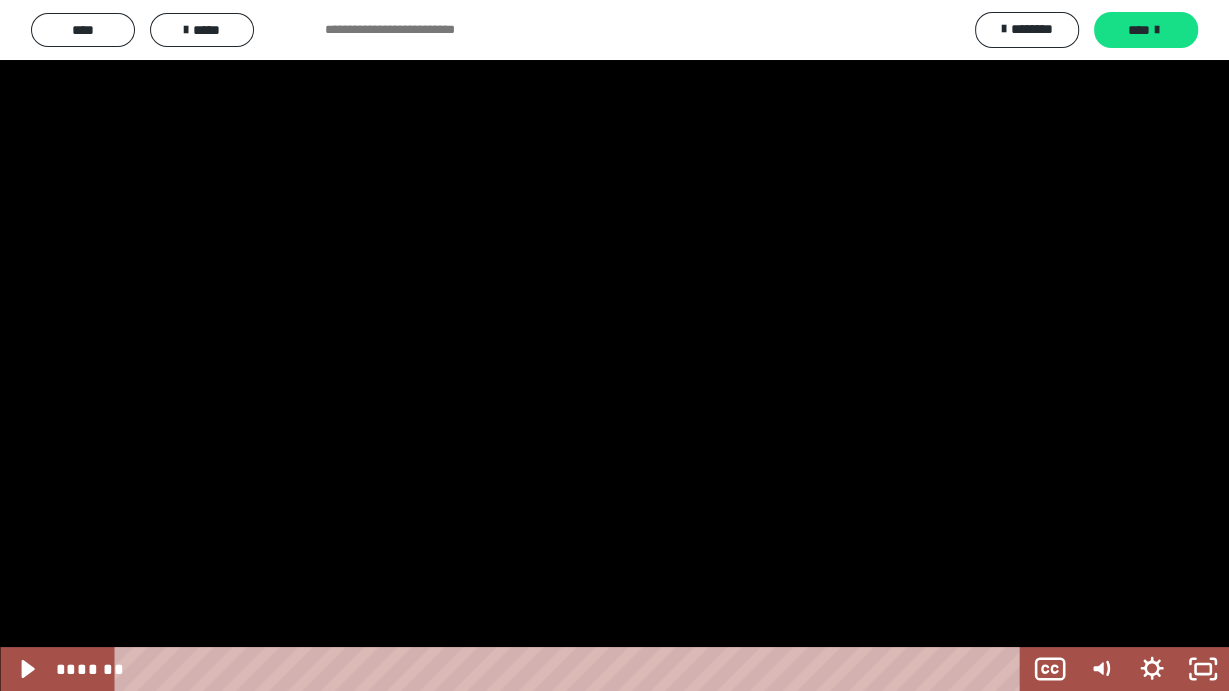 click at bounding box center [614, 345] 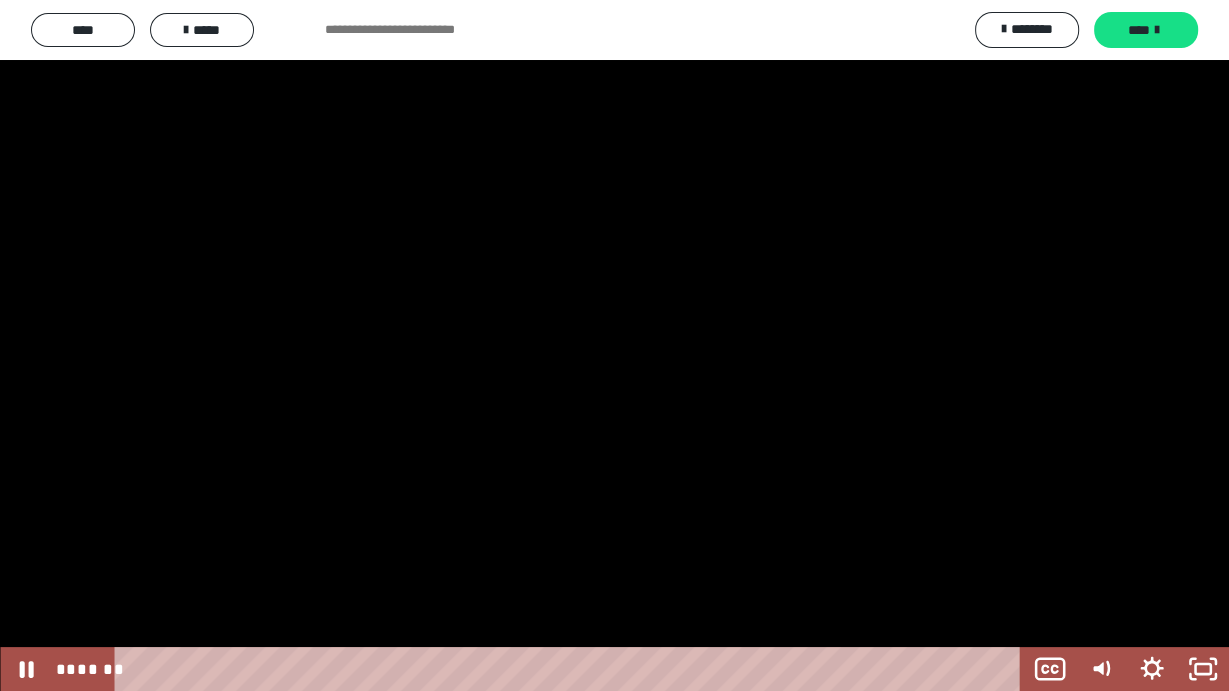 click at bounding box center [614, 345] 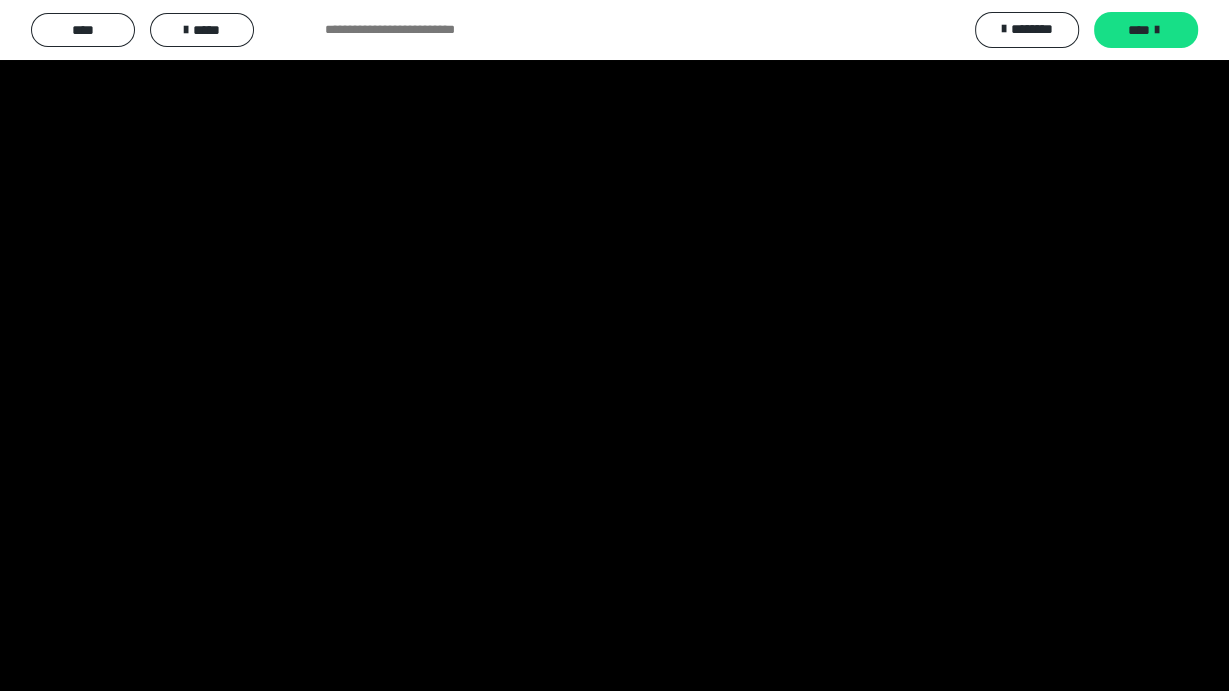 click at bounding box center [614, 345] 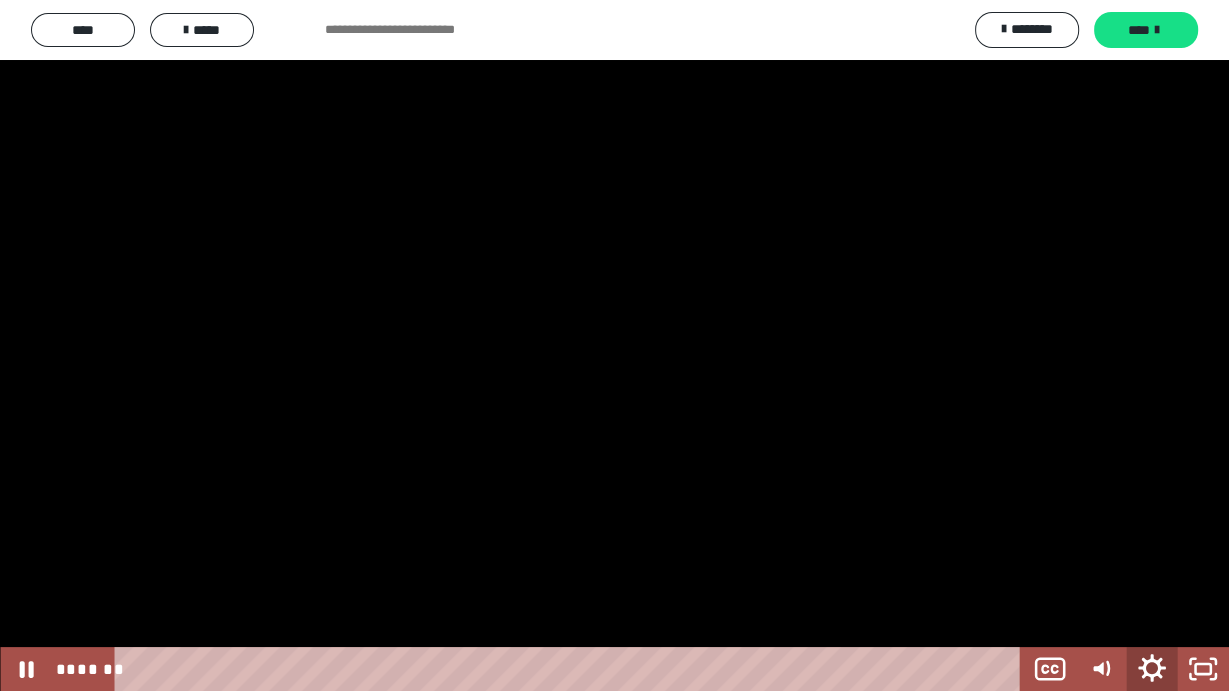 click 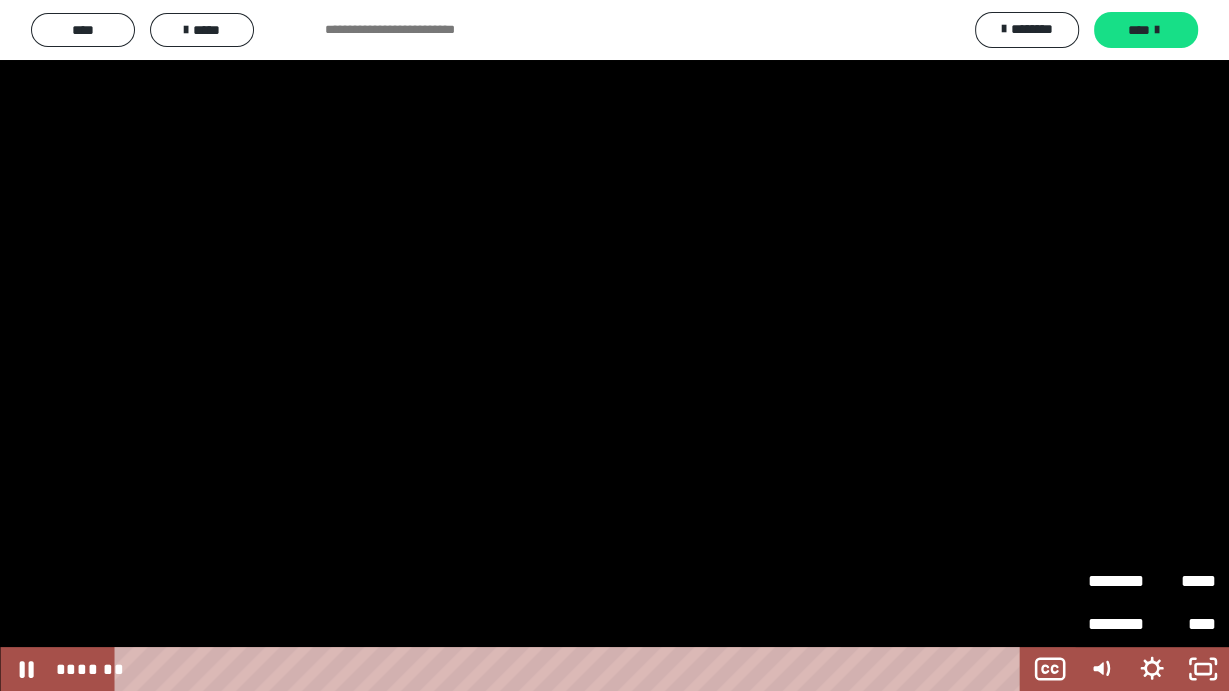 click on "********" at bounding box center [1120, 582] 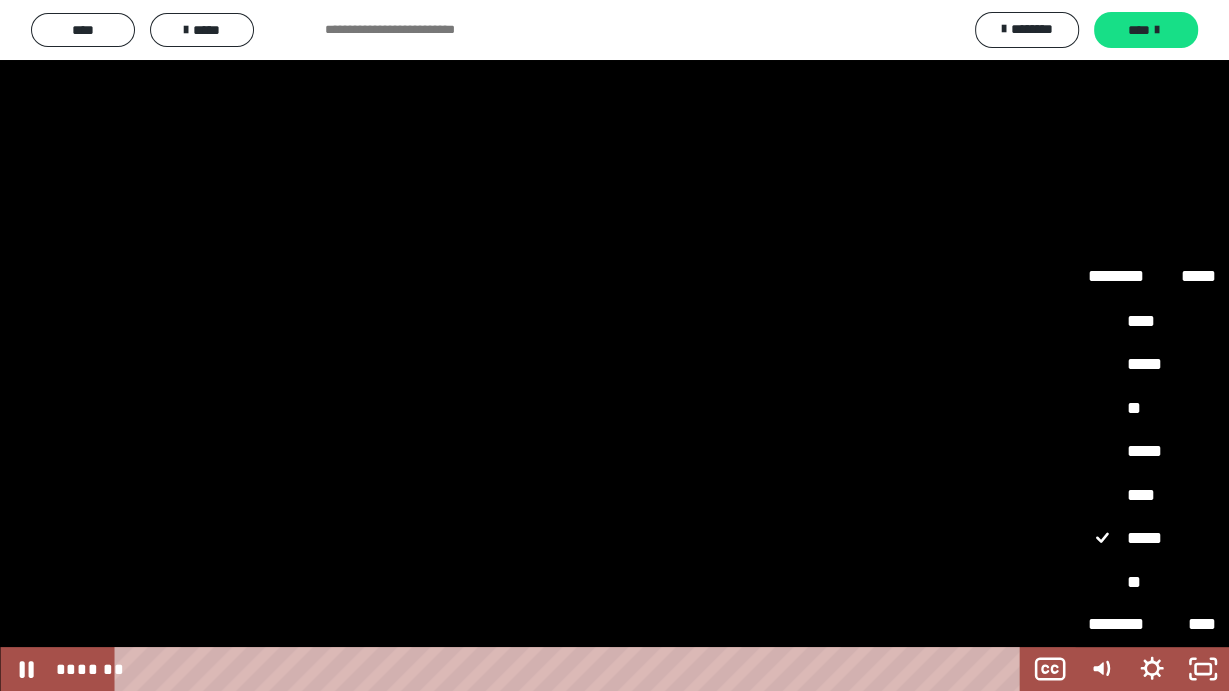 click on "**" at bounding box center (1152, 582) 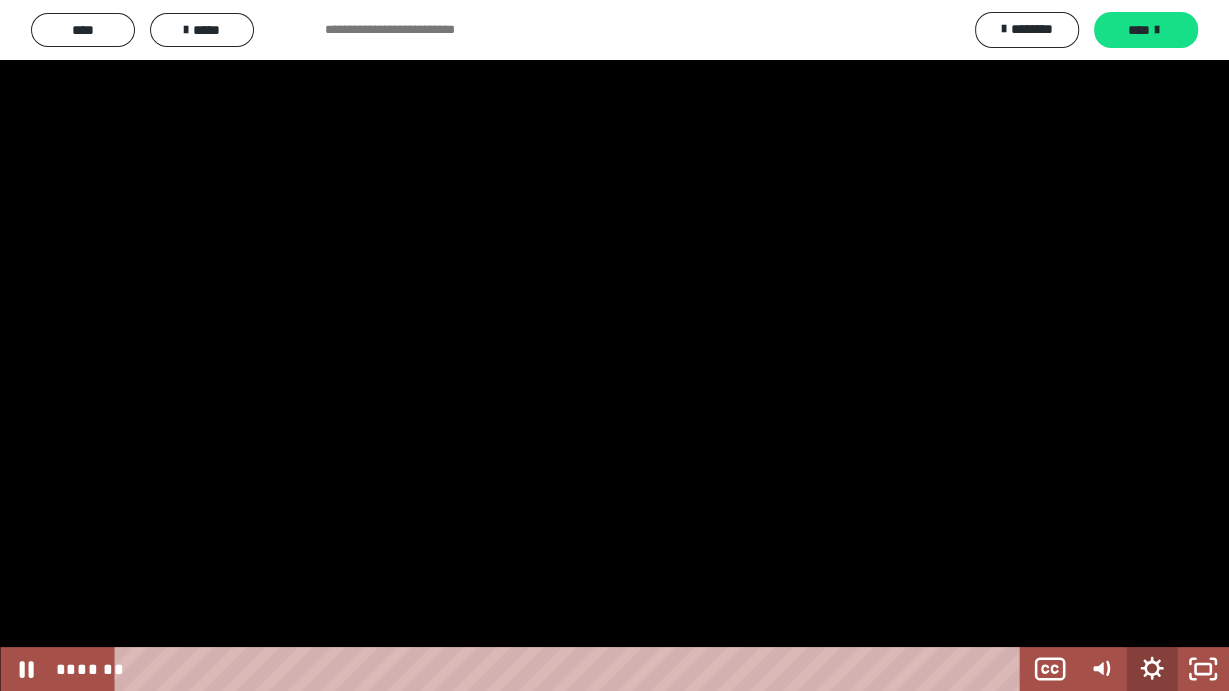 click 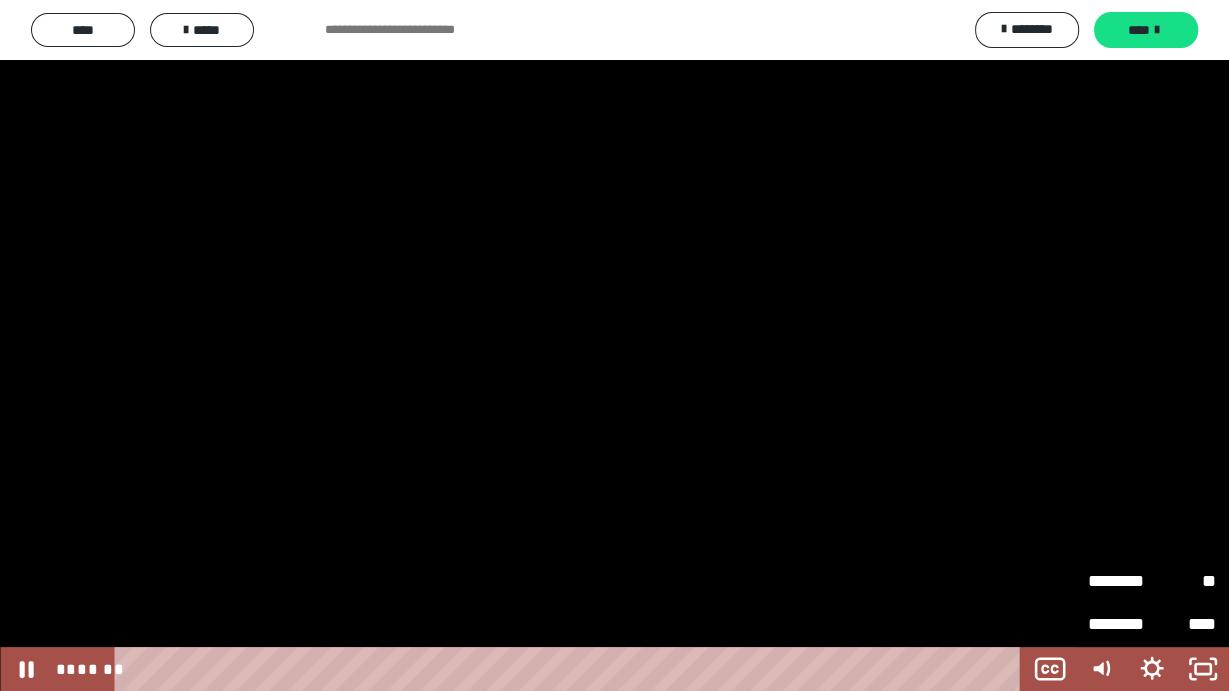 click on "********" at bounding box center (1120, 582) 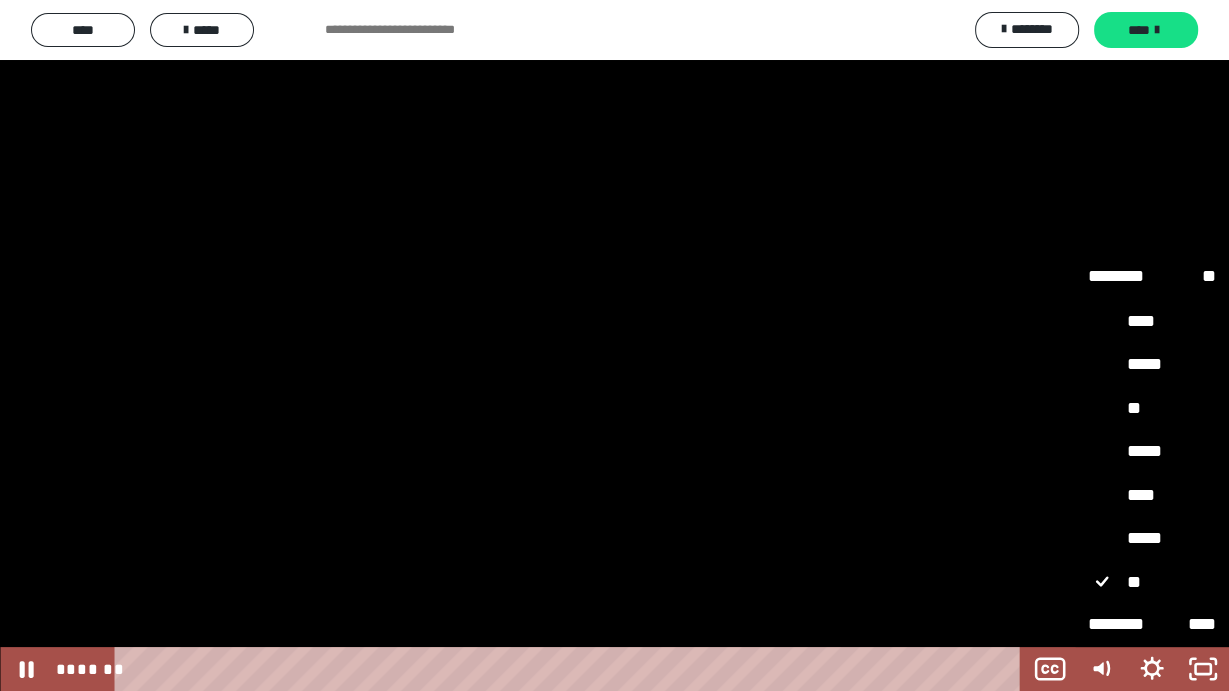 click on "**" at bounding box center (1152, 408) 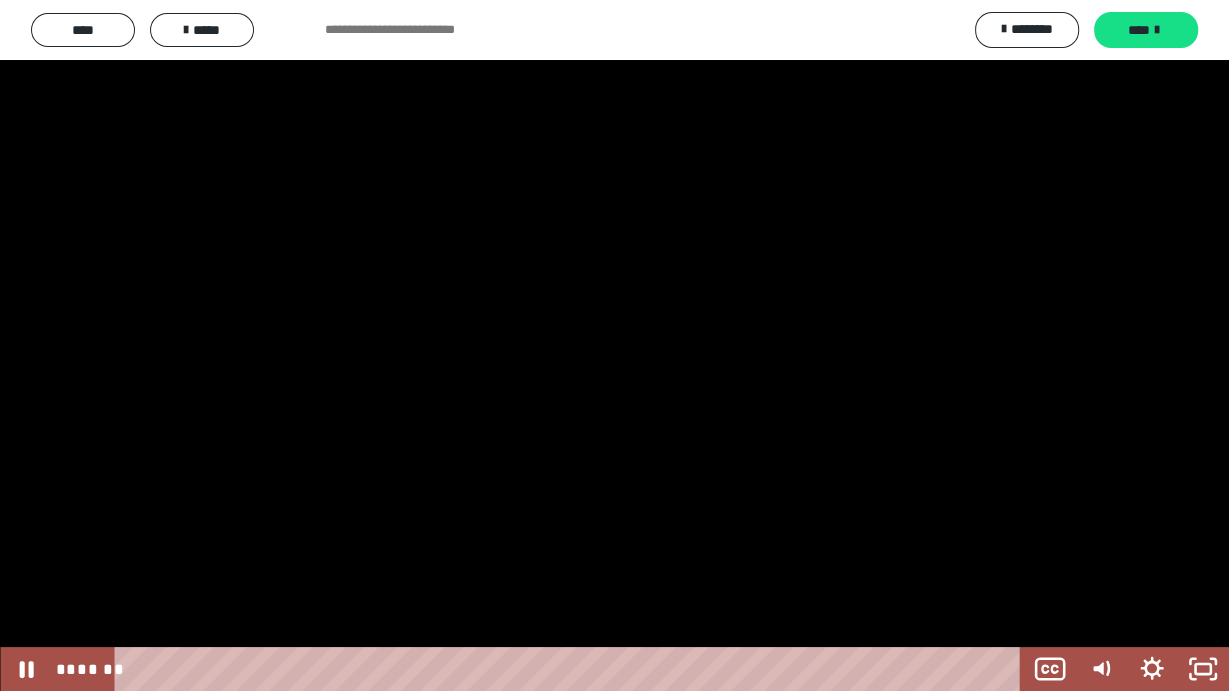 click at bounding box center (614, 345) 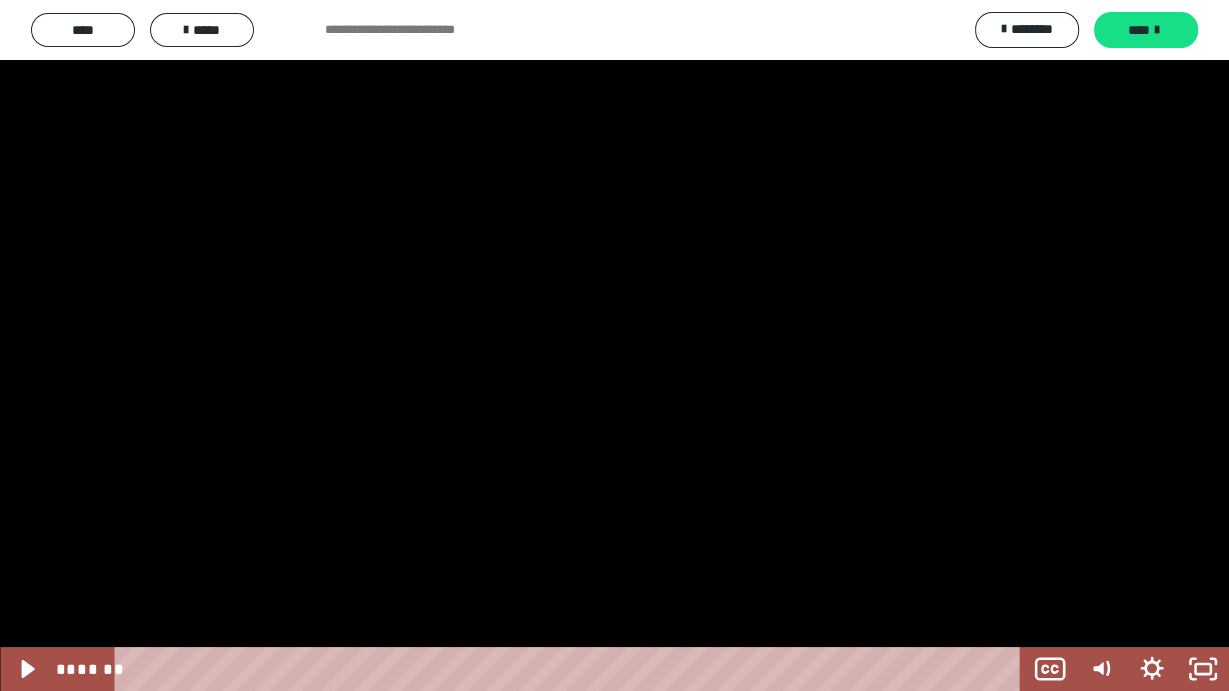 click at bounding box center (614, 345) 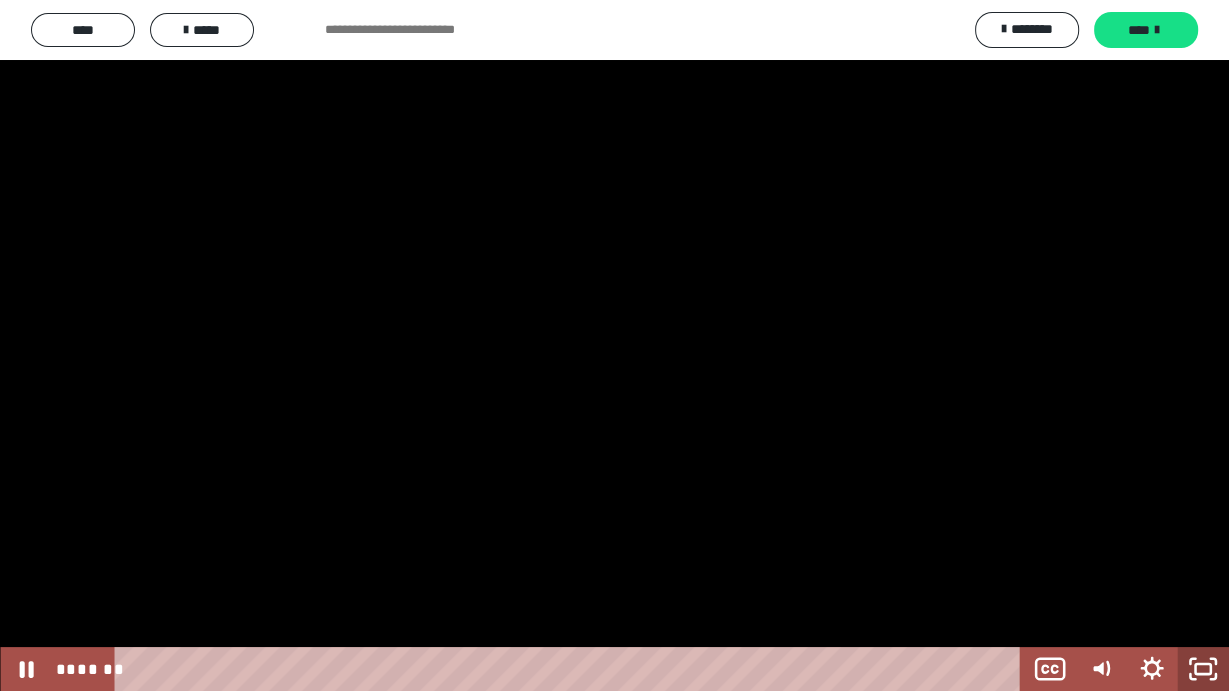 click 